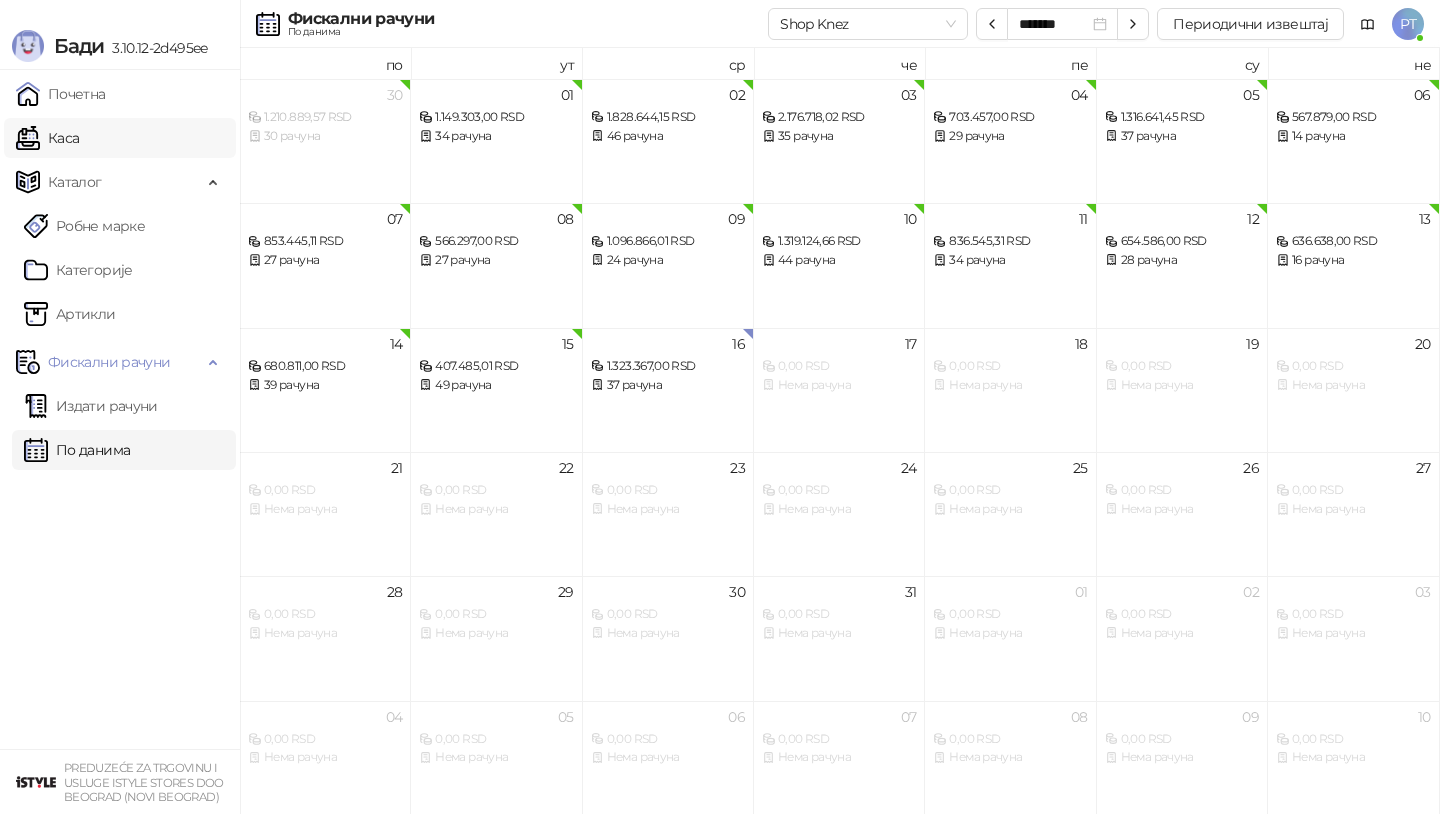 scroll, scrollTop: 0, scrollLeft: 0, axis: both 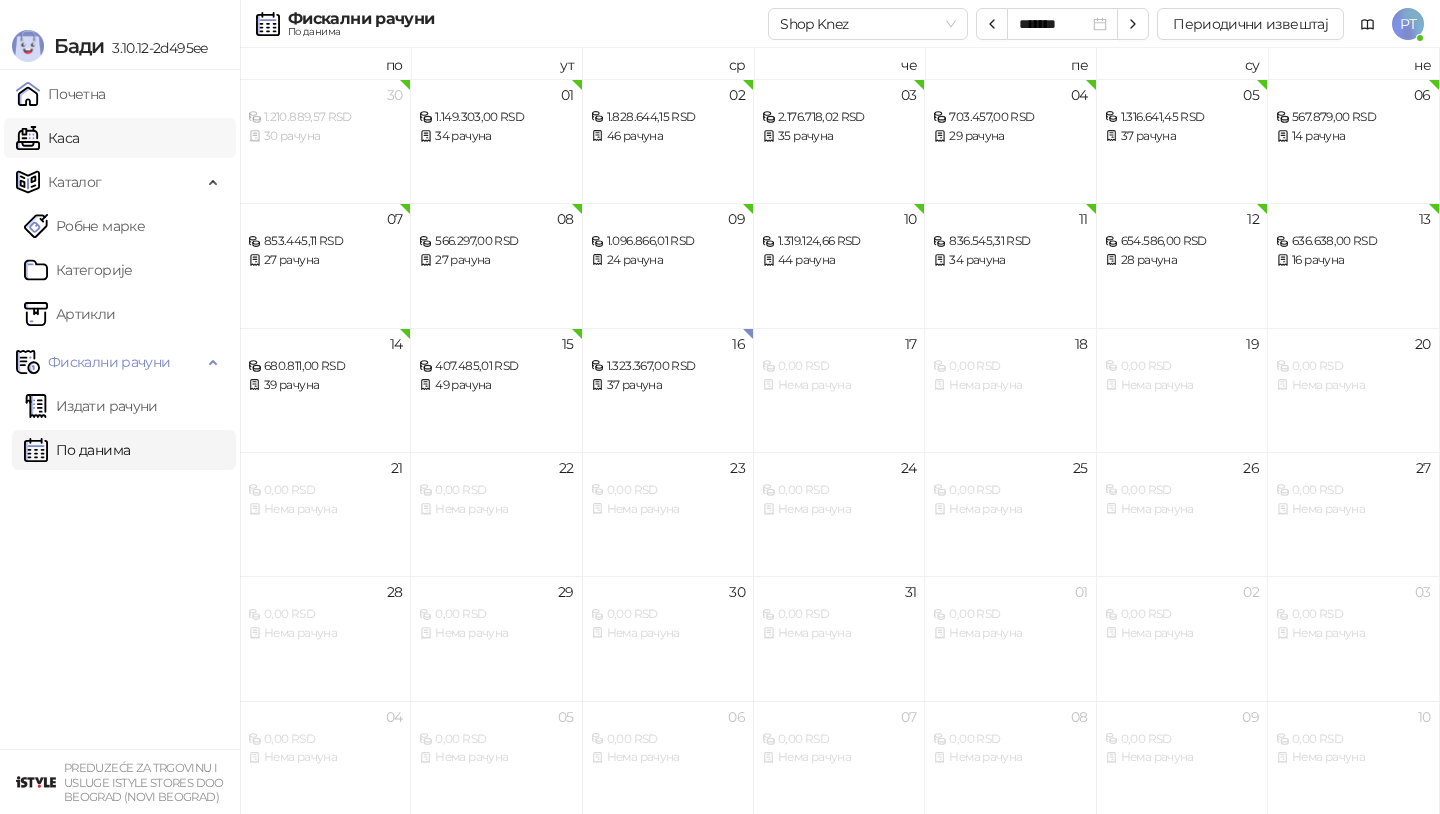 click on "Каса" at bounding box center (47, 138) 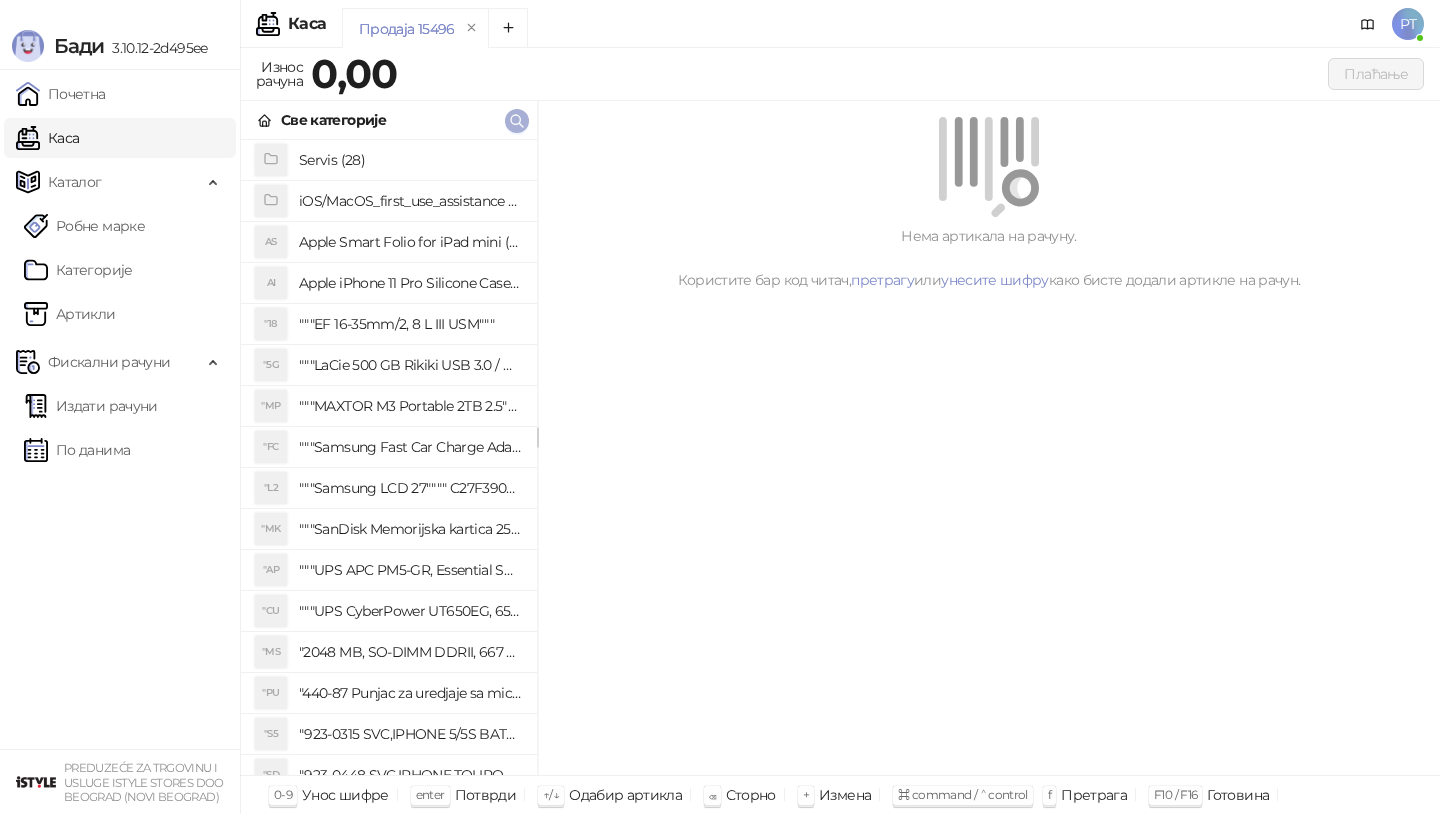 click 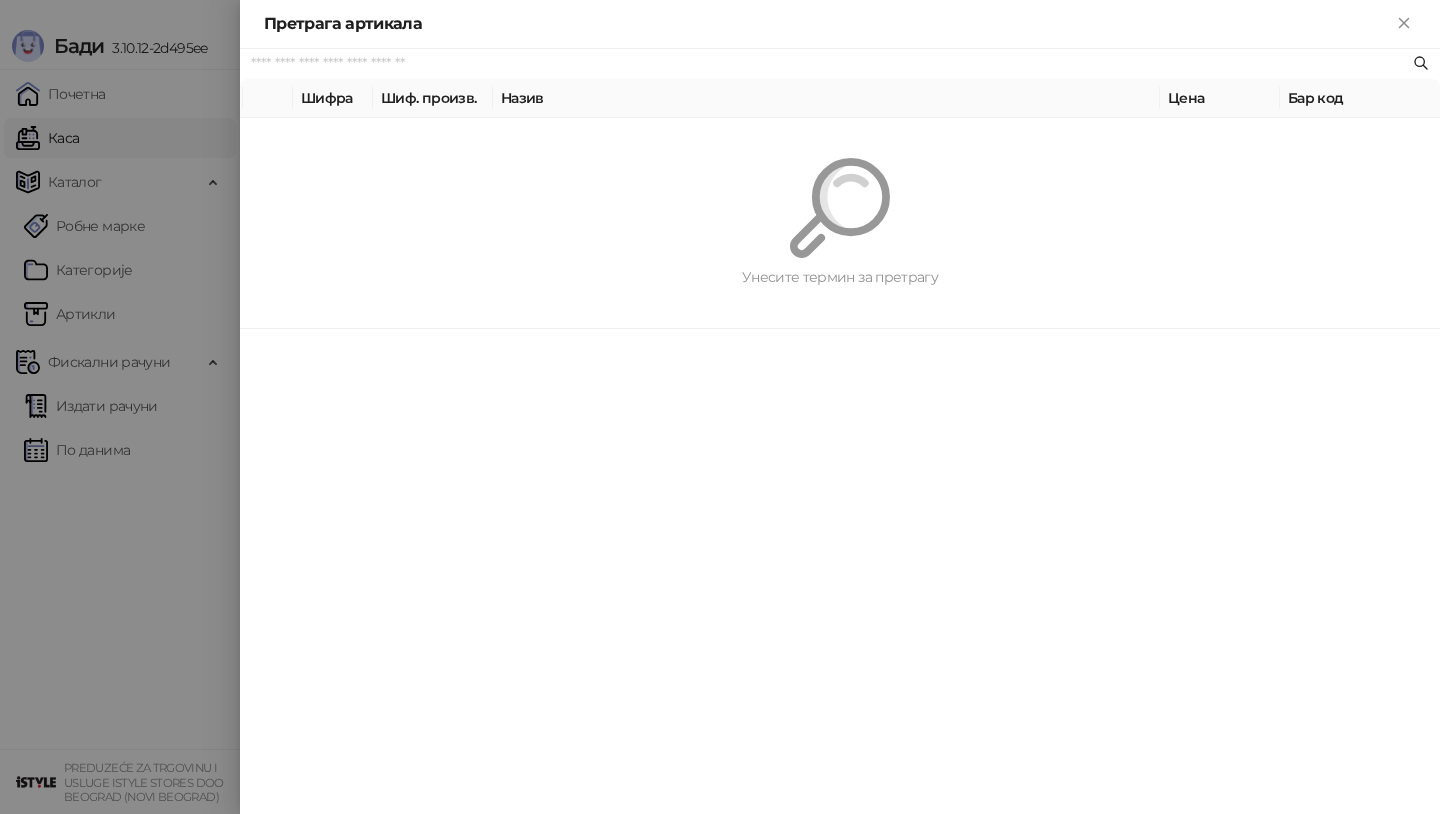 paste on "*********" 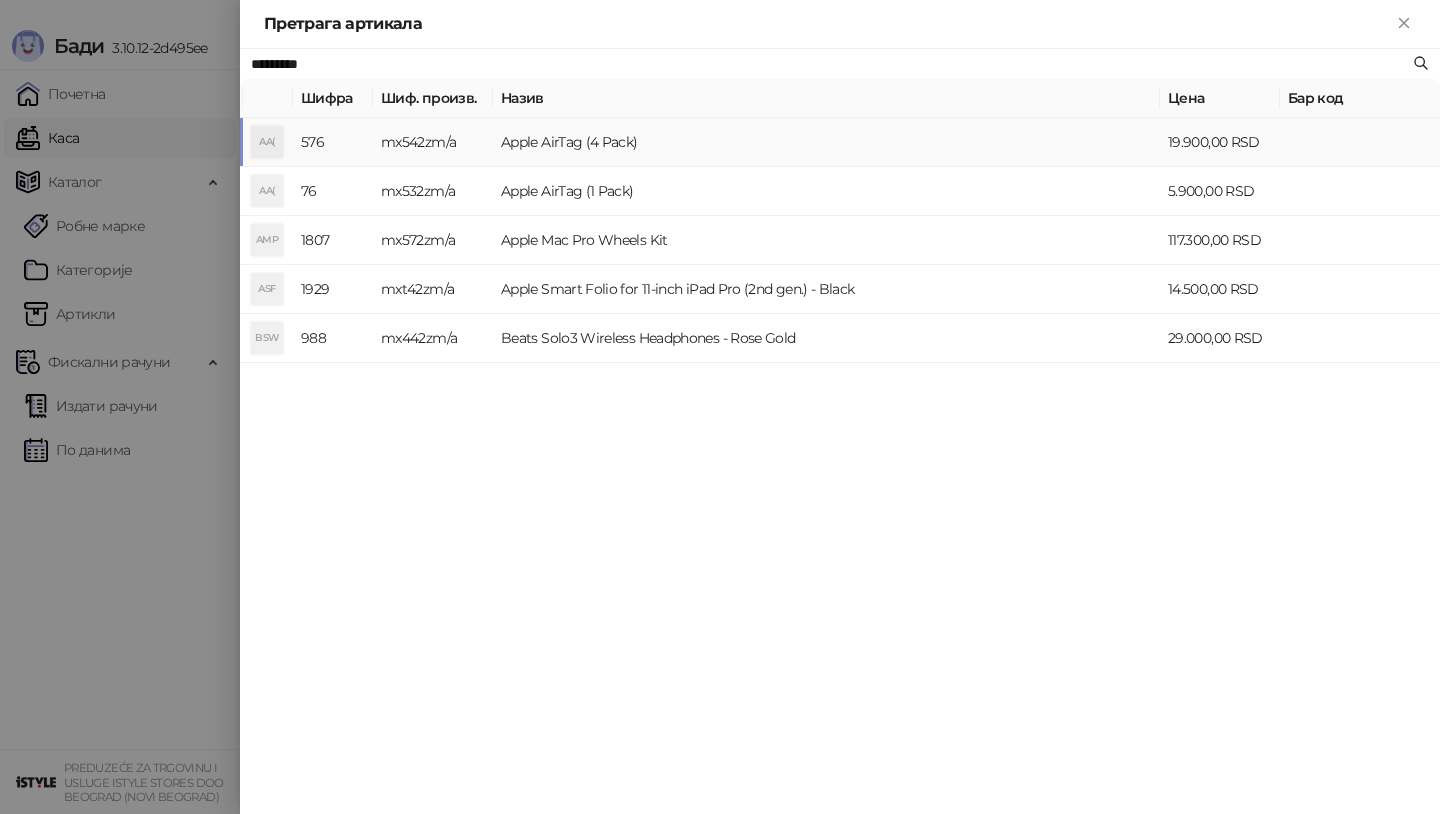 click on "Apple AirTag (4 Pack)" at bounding box center [826, 142] 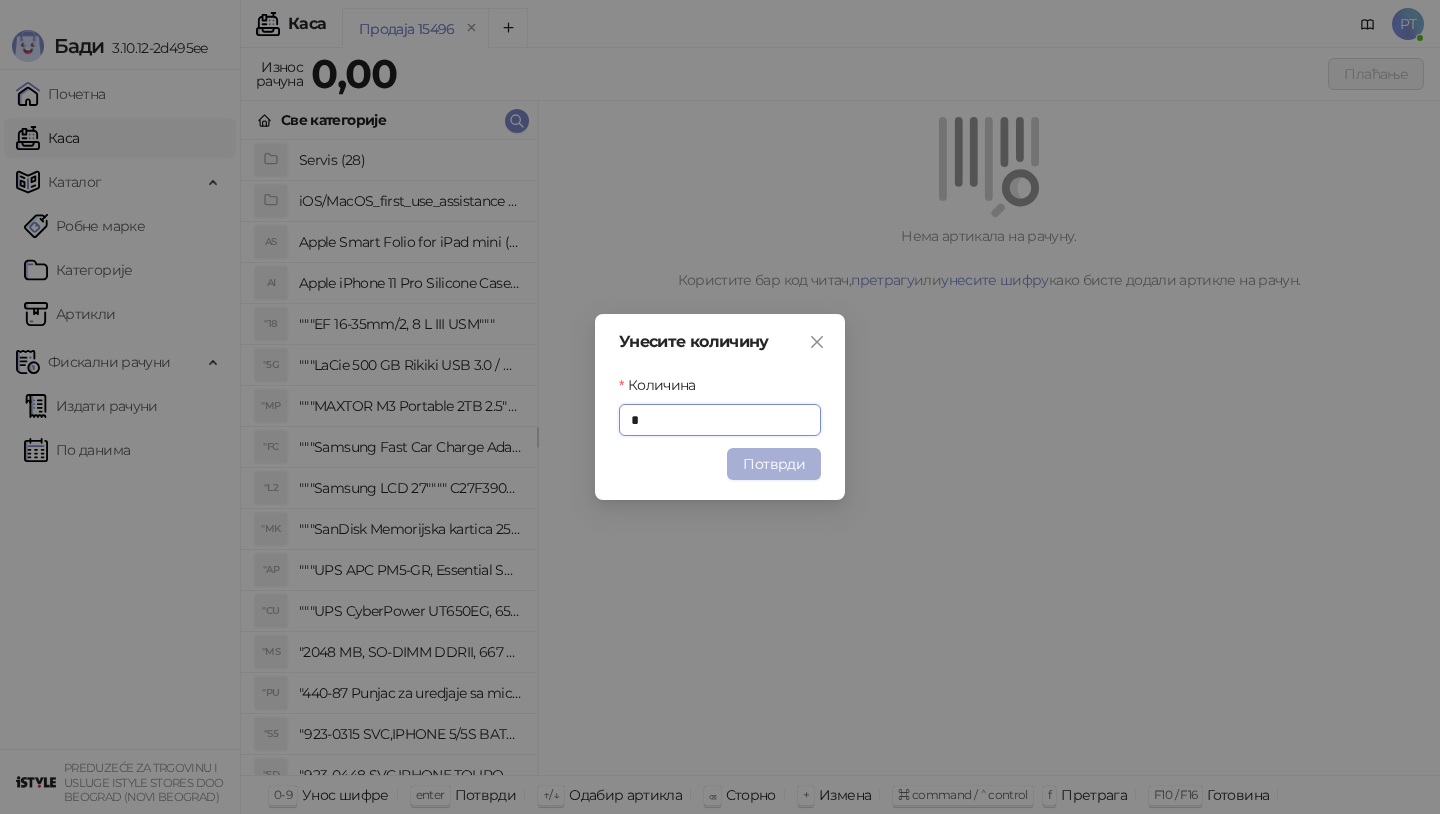 click on "Потврди" at bounding box center [774, 464] 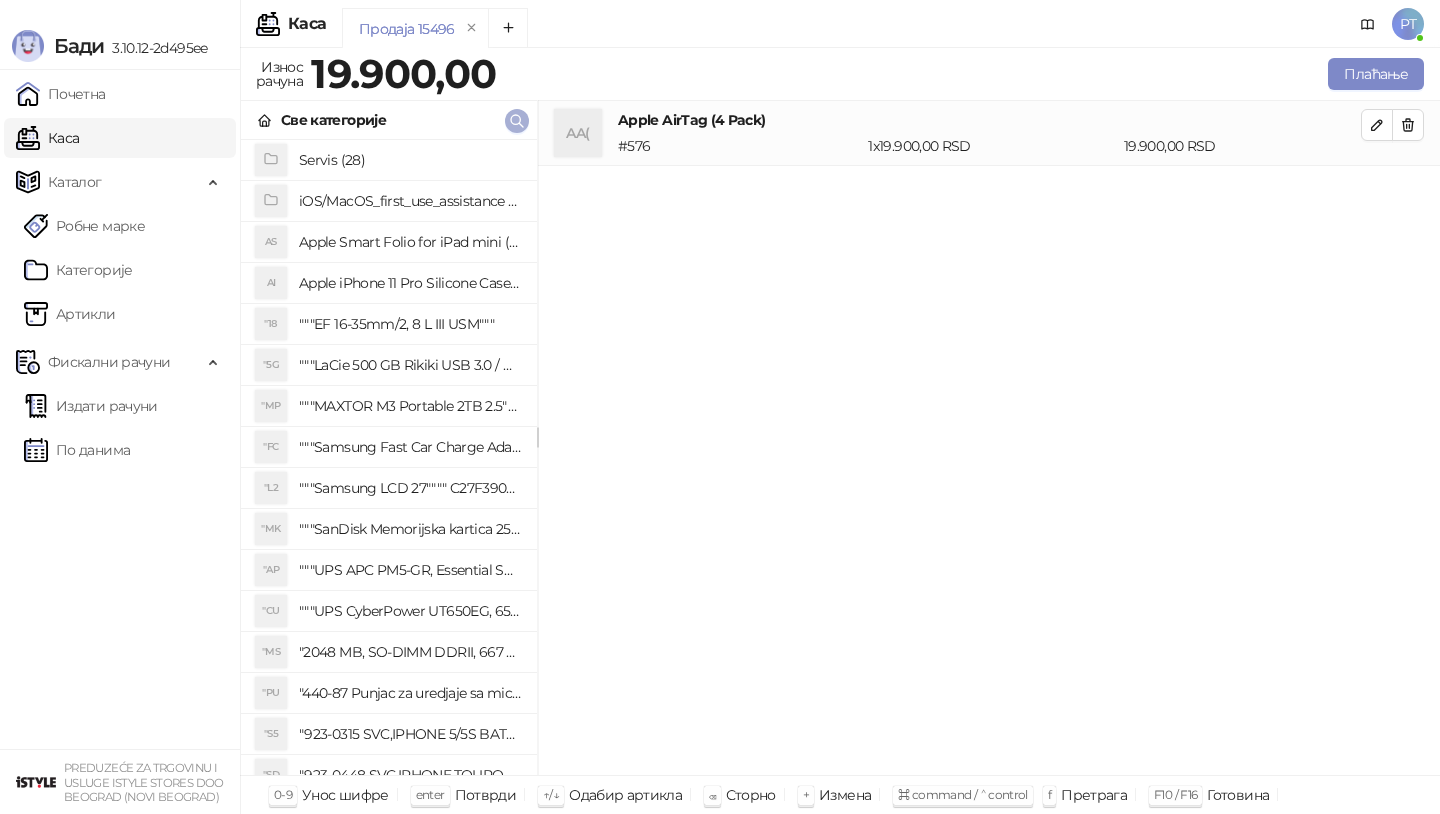 click 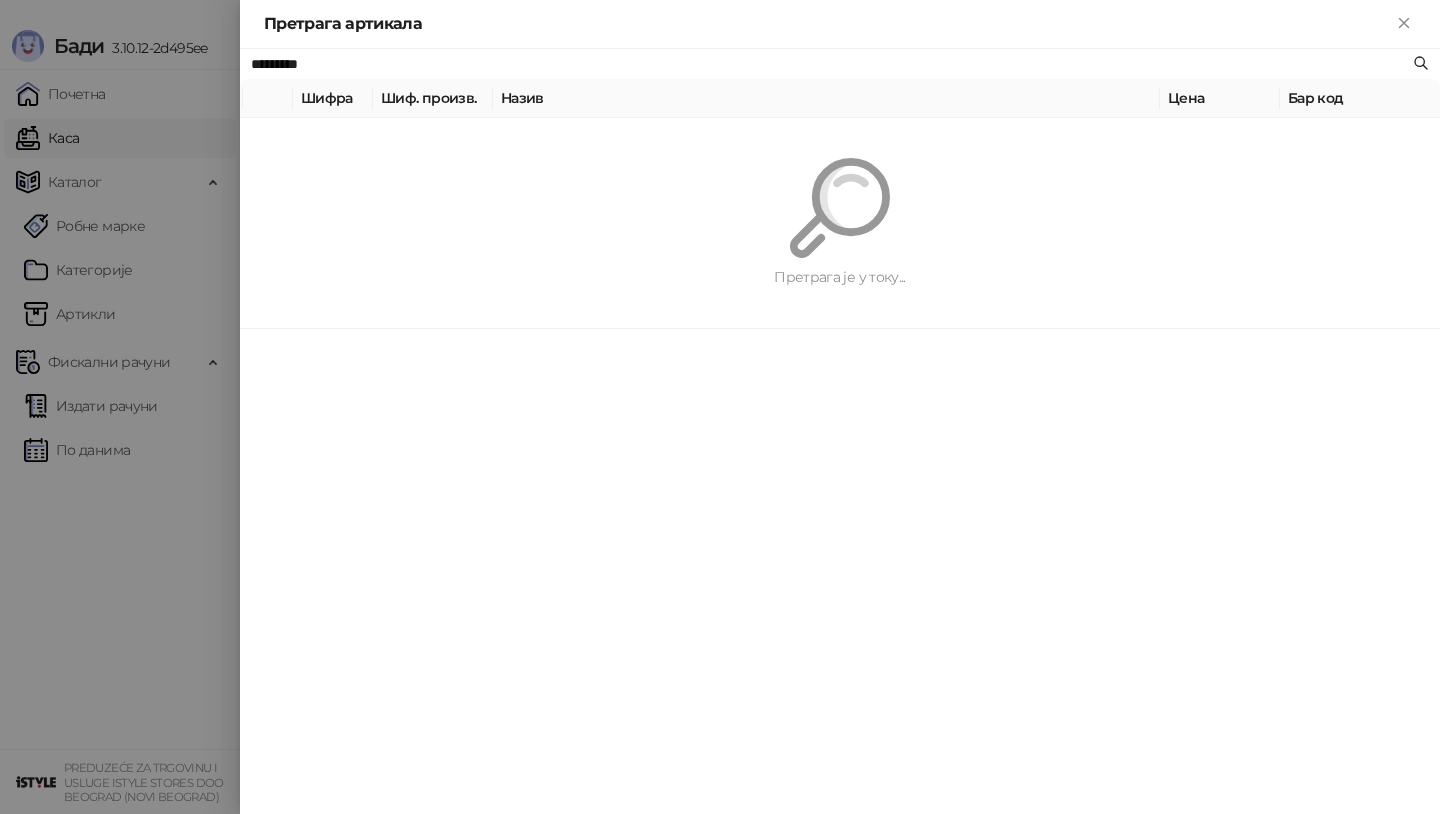 paste 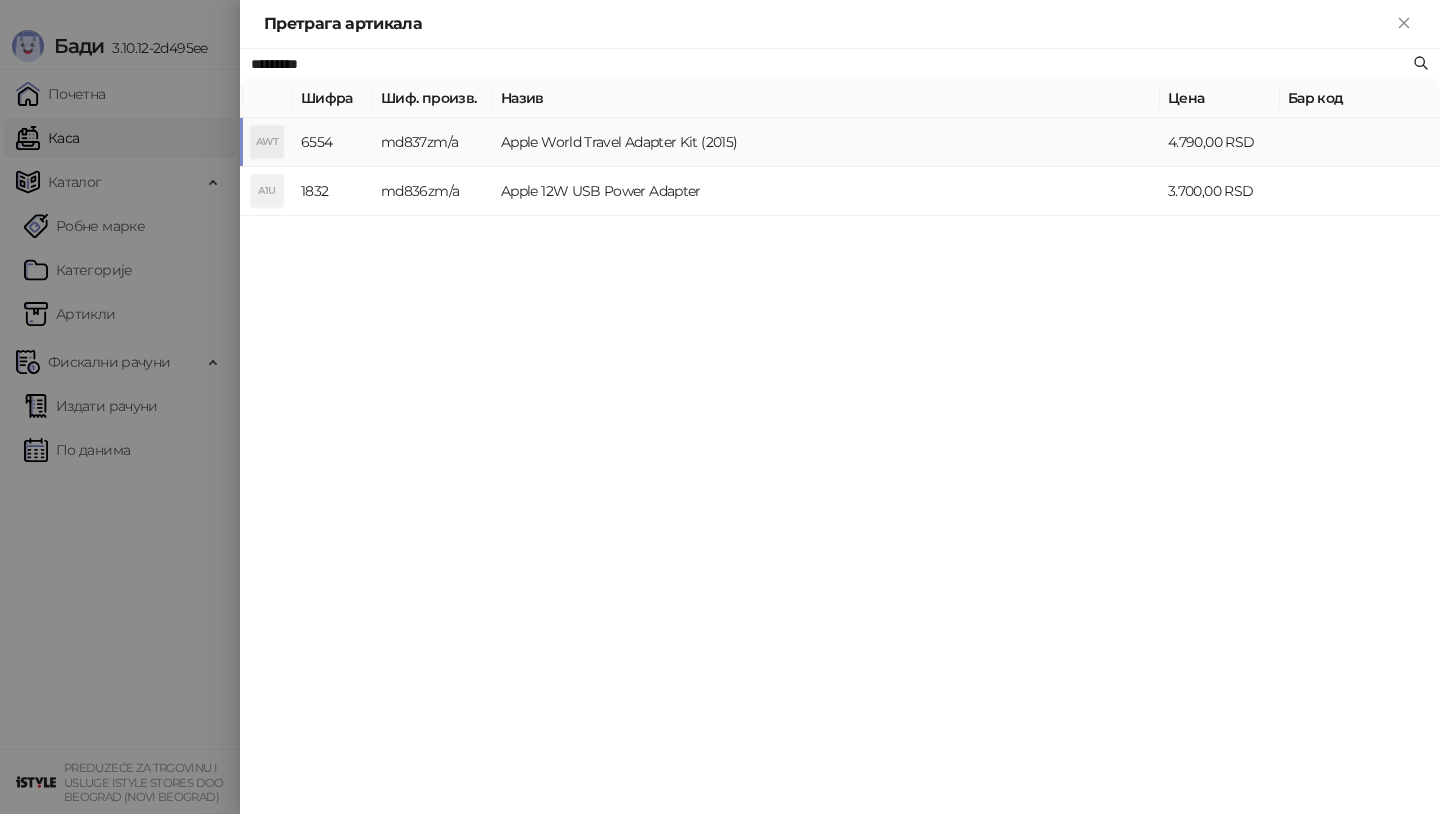 click on "Apple World Travel Adapter Kit (2015)" at bounding box center (826, 142) 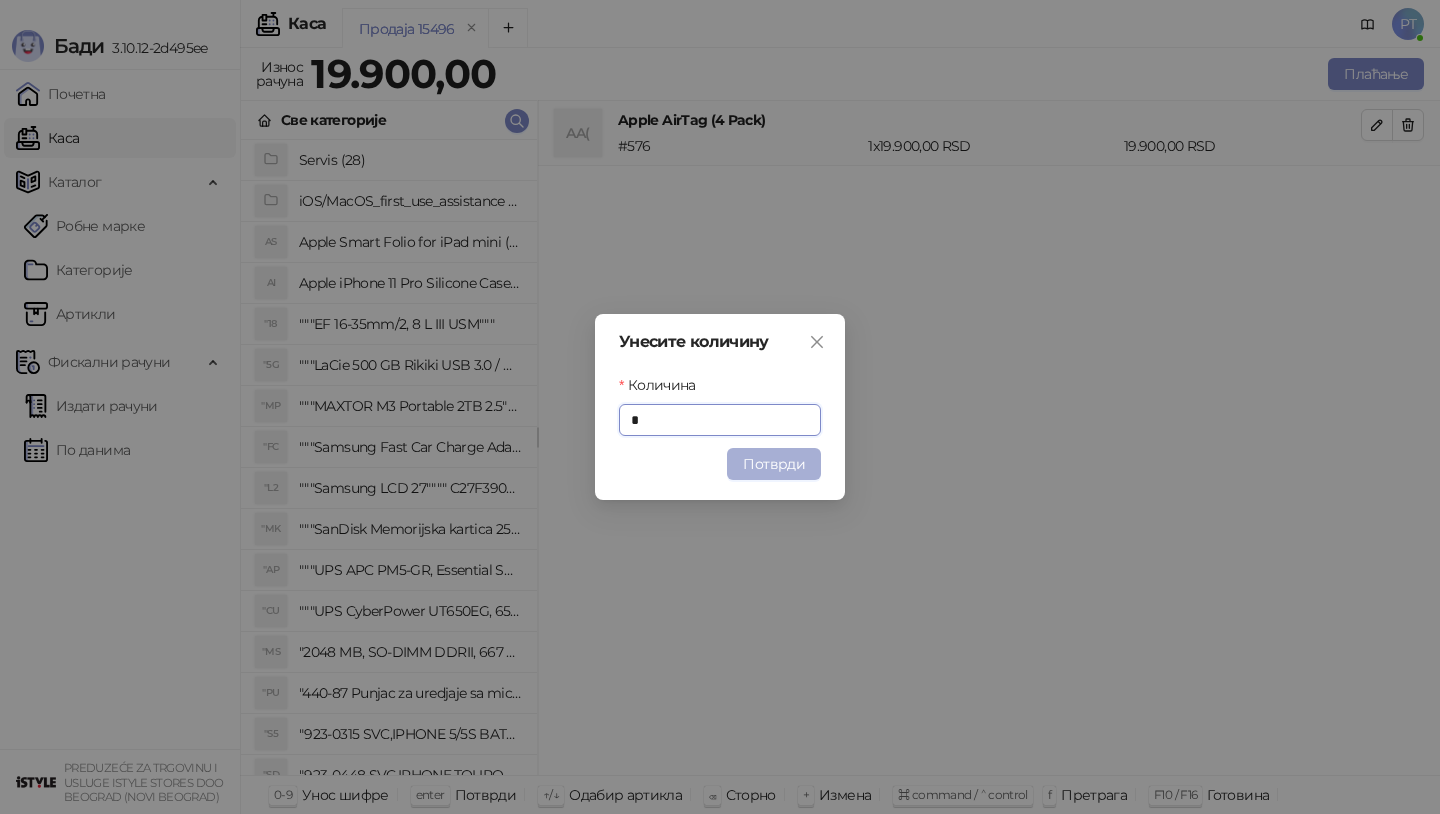 click on "Потврди" at bounding box center (774, 464) 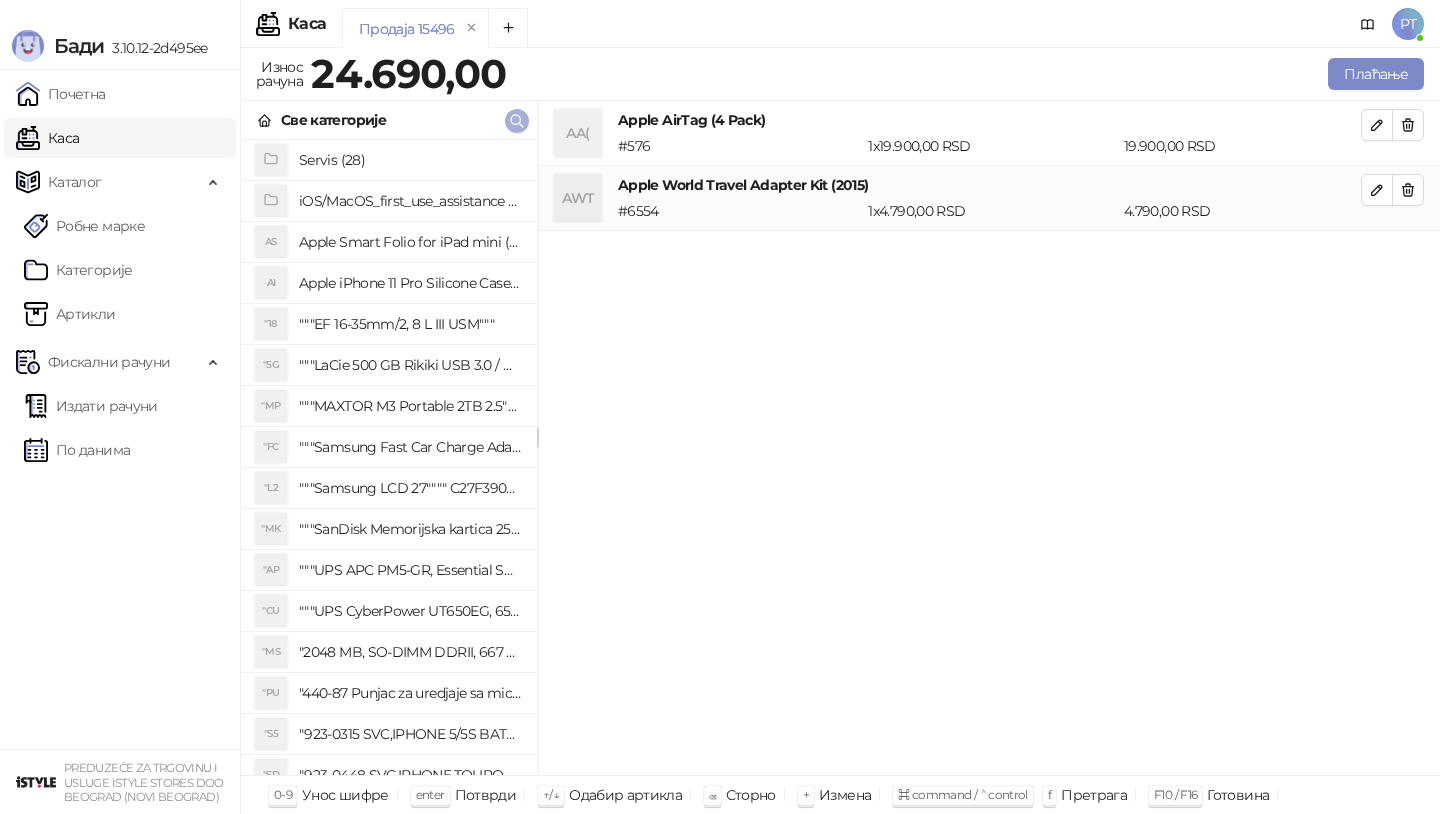 click 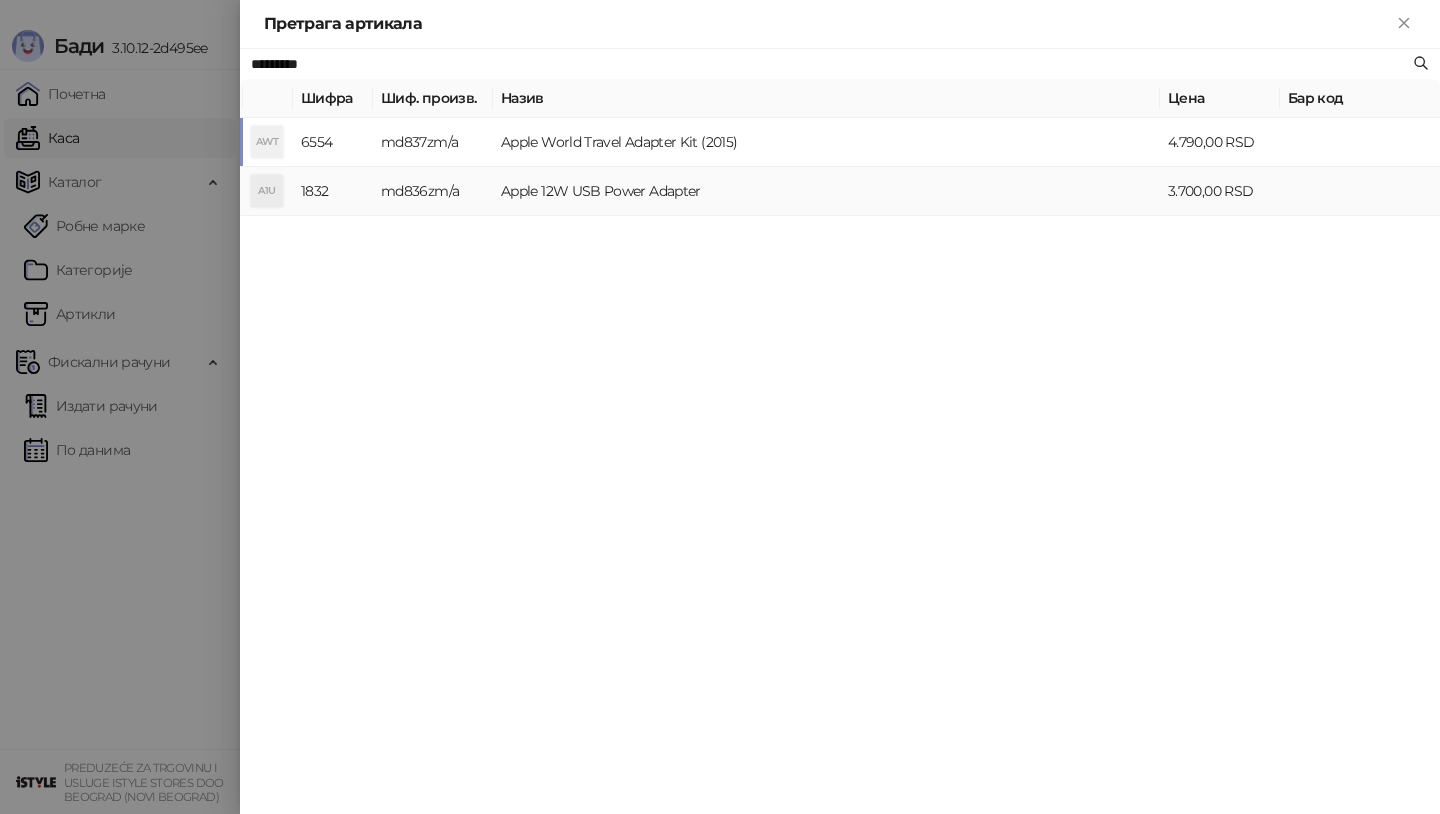 paste on "**" 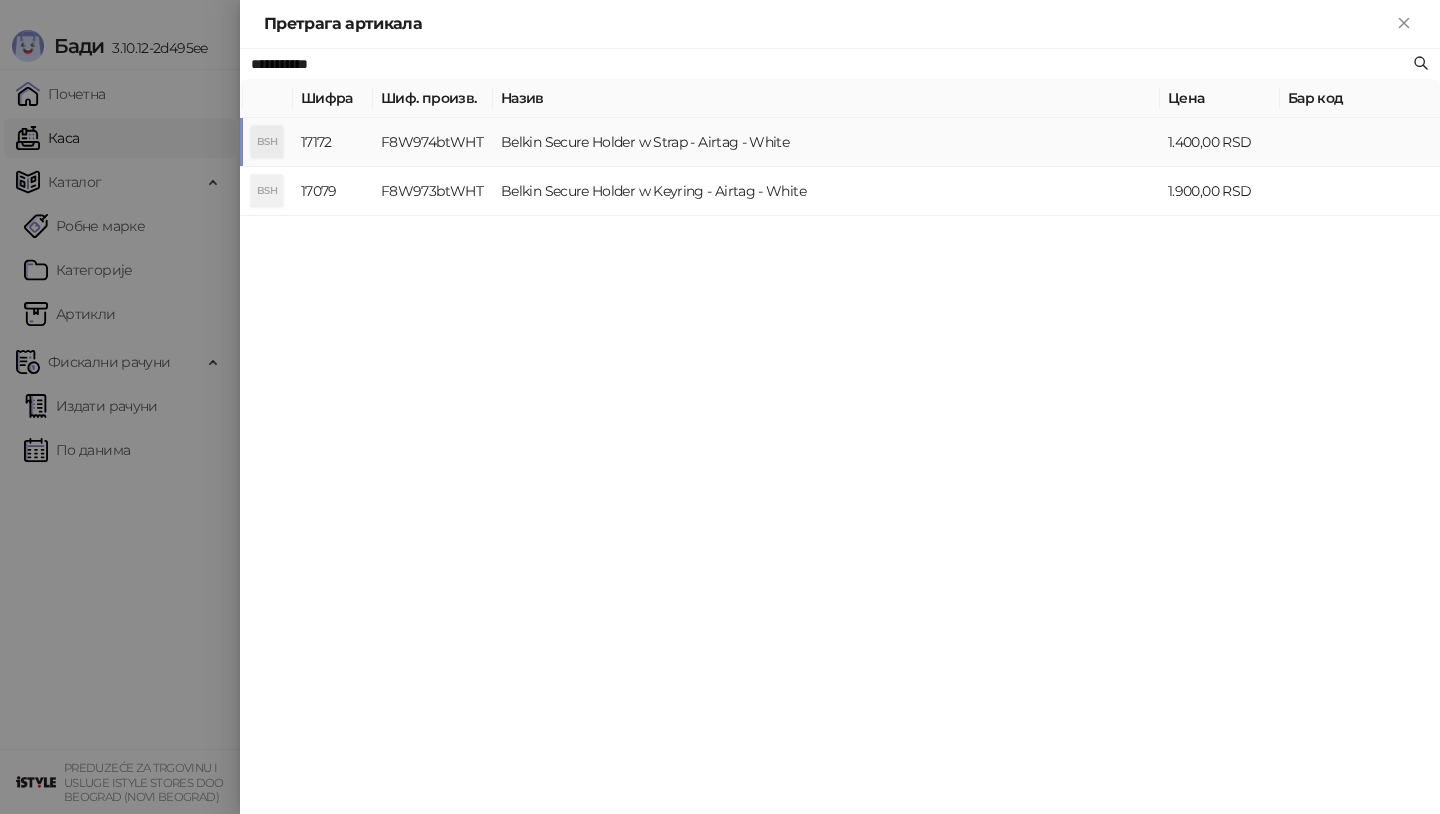 type on "**********" 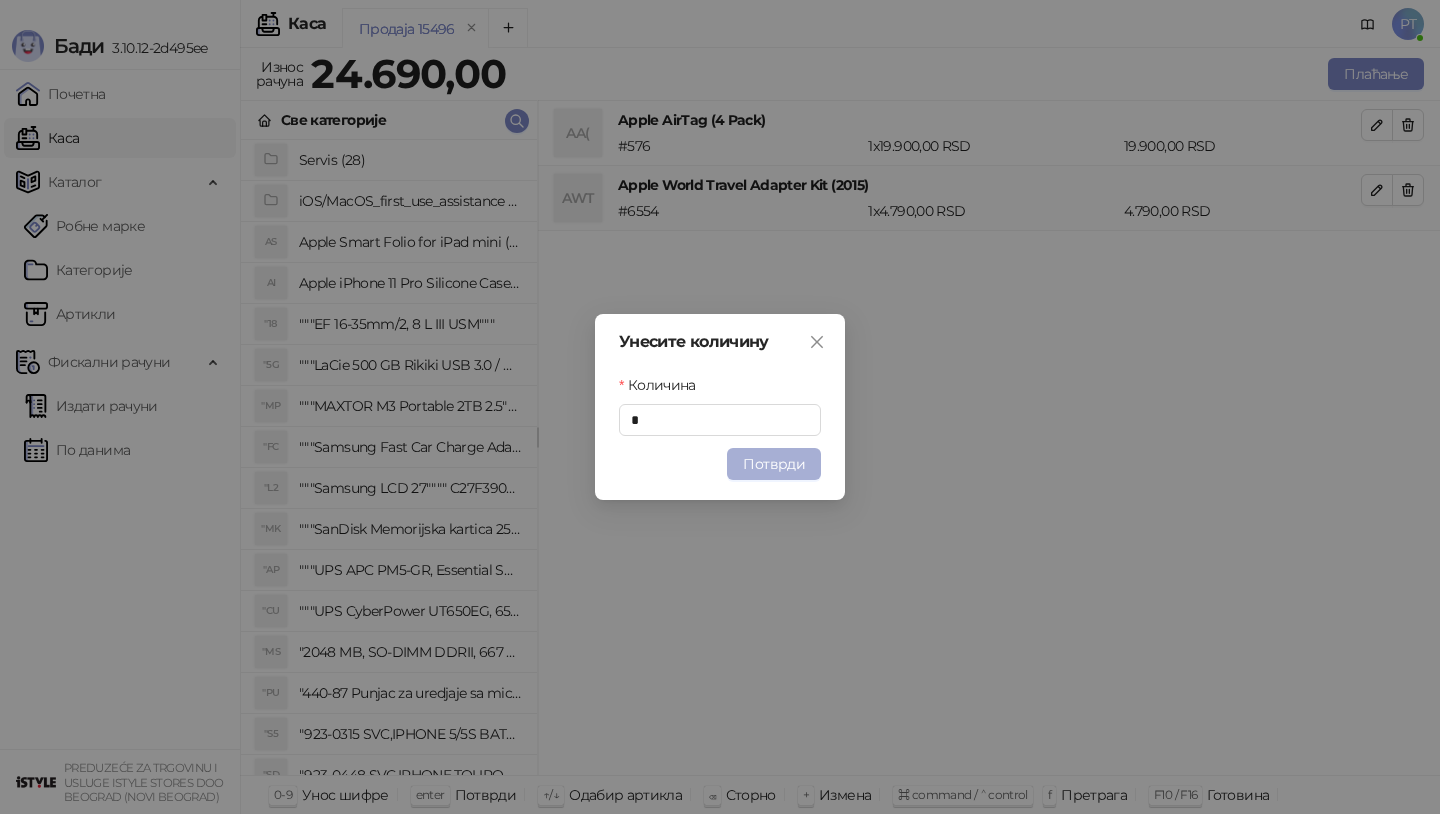 click on "Потврди" at bounding box center [774, 464] 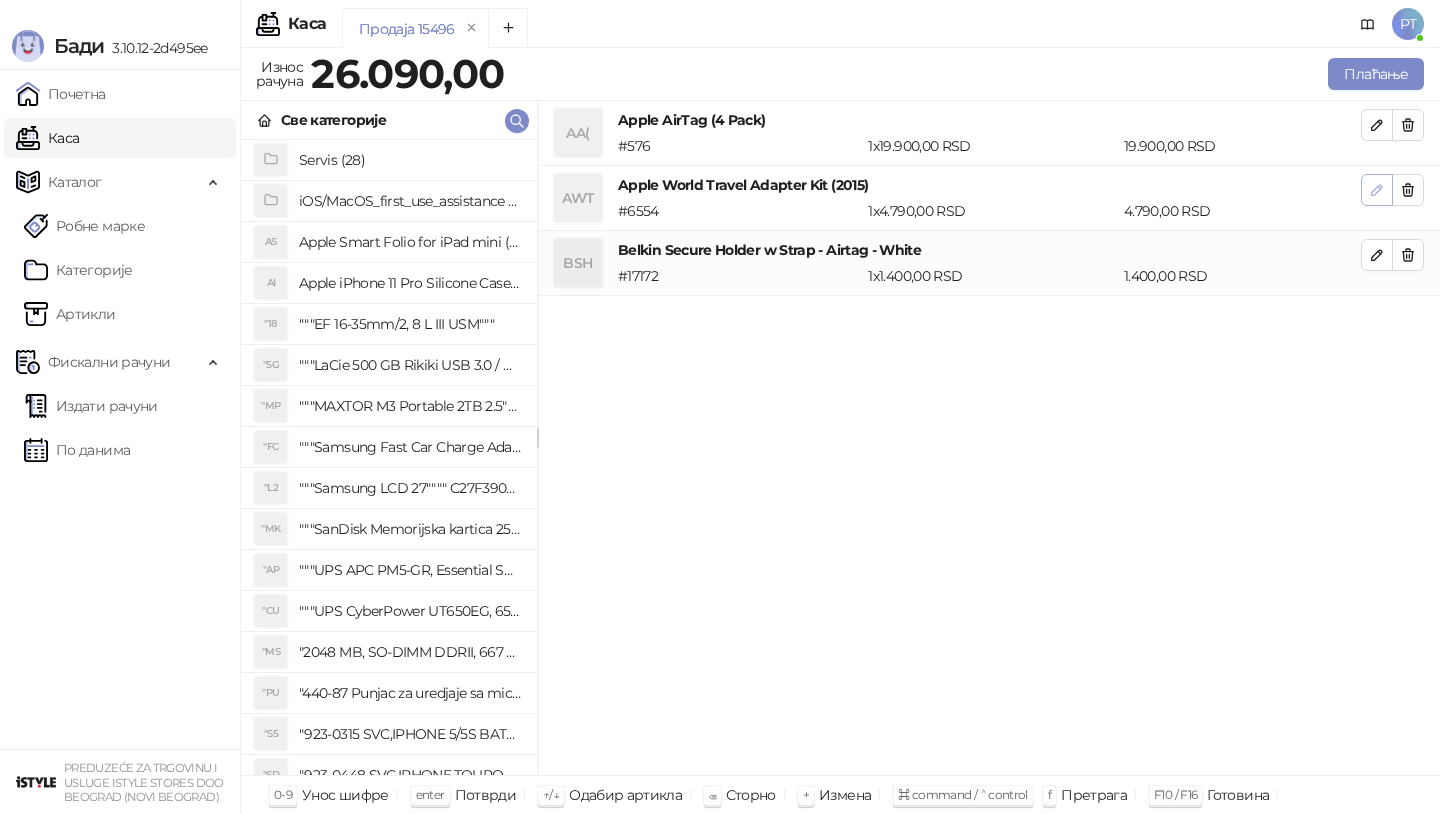 click 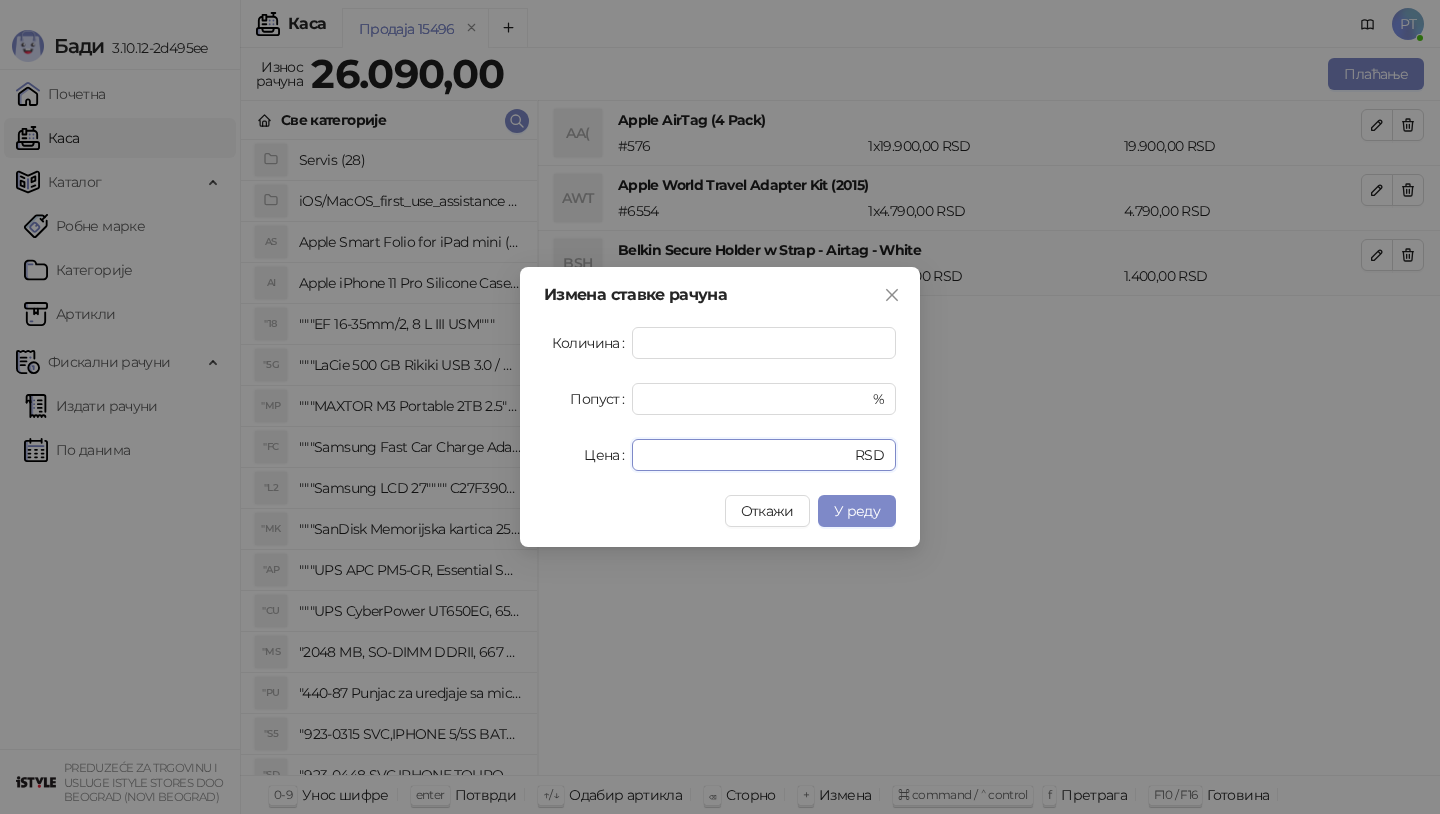 drag, startPoint x: 695, startPoint y: 459, endPoint x: 376, endPoint y: 459, distance: 319 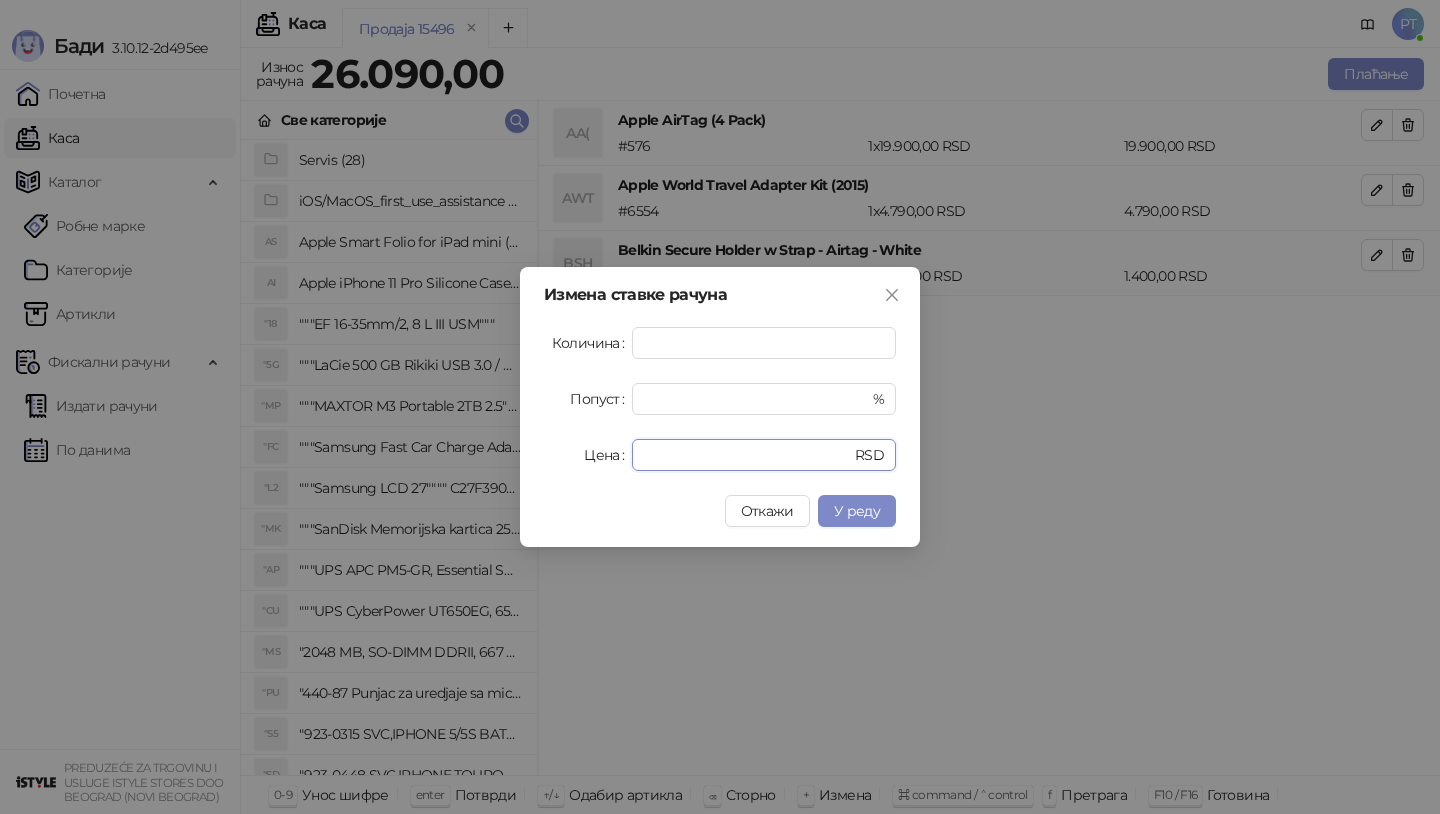 type on "****" 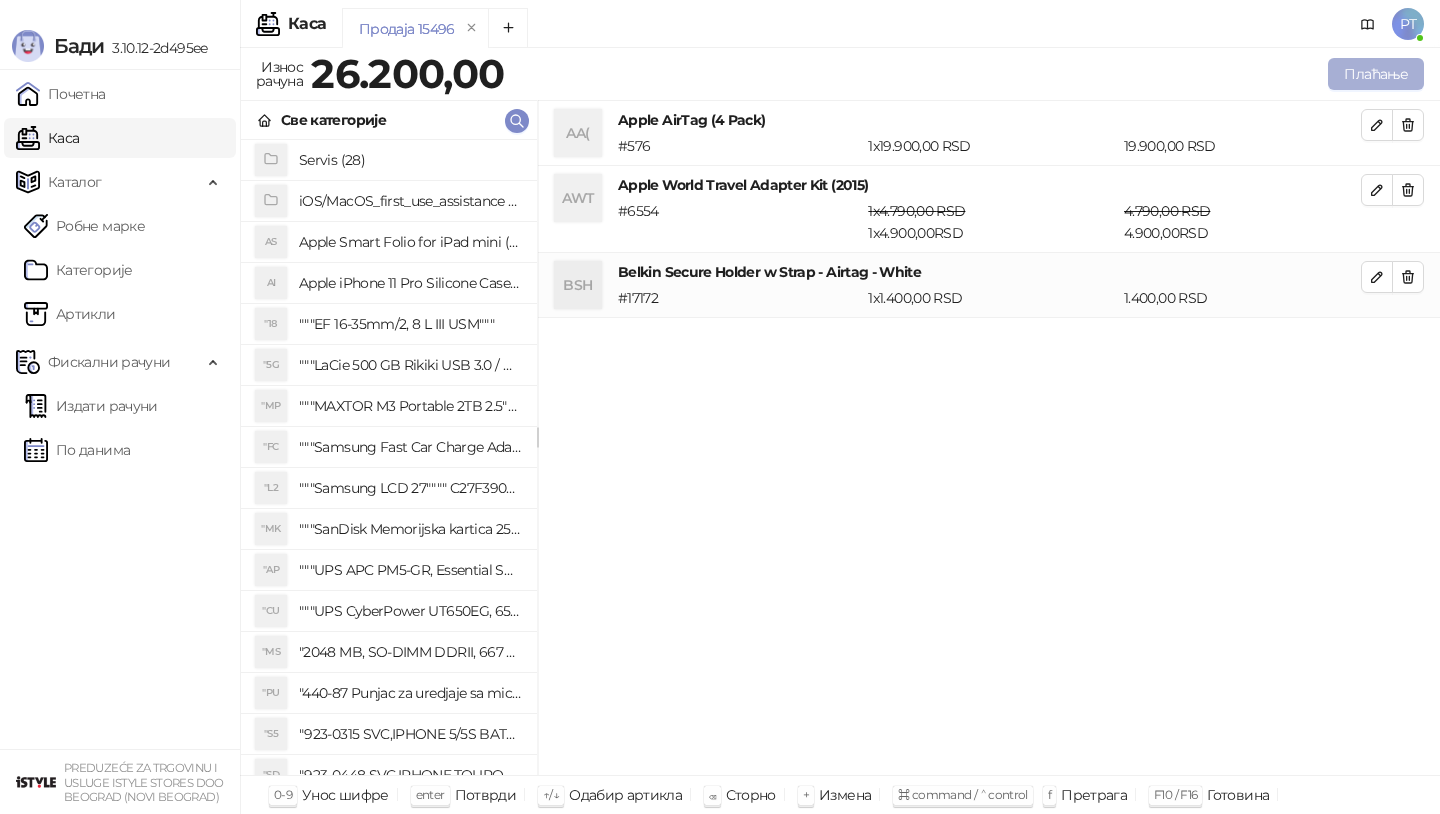 click on "Плаћање" at bounding box center [1376, 74] 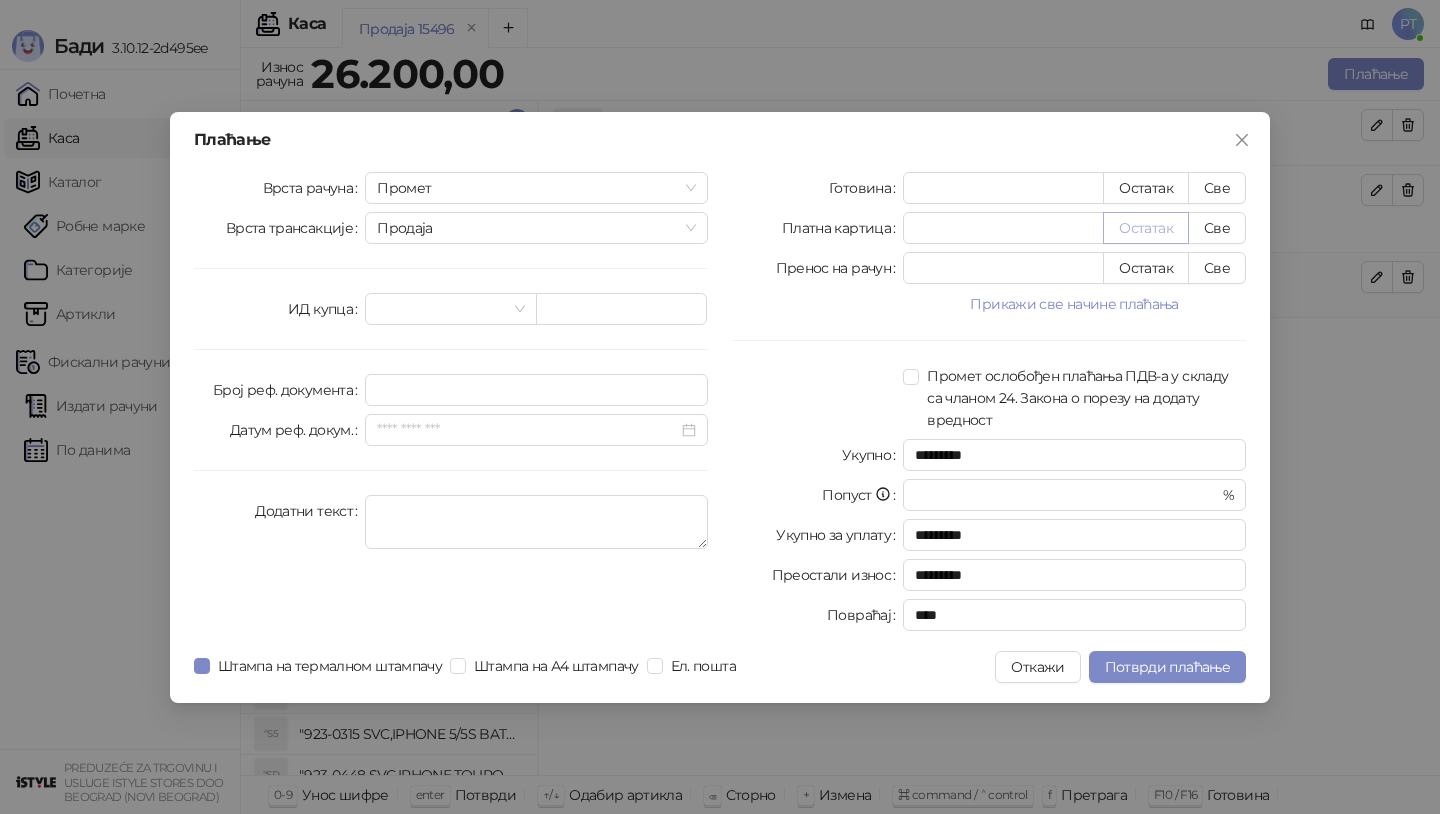 click on "Остатак" at bounding box center [1146, 228] 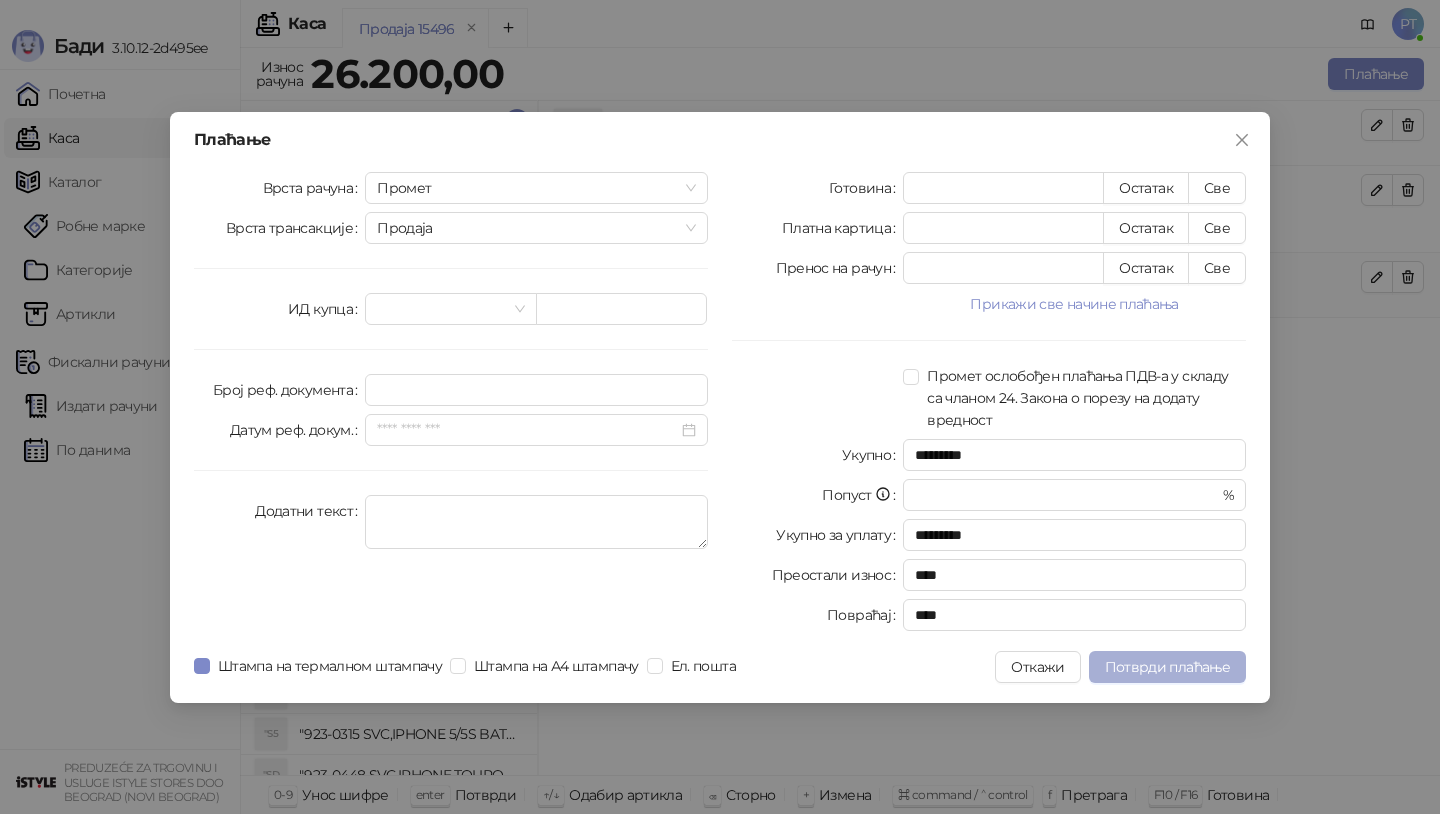 click on "Потврди плаћање" at bounding box center [1167, 667] 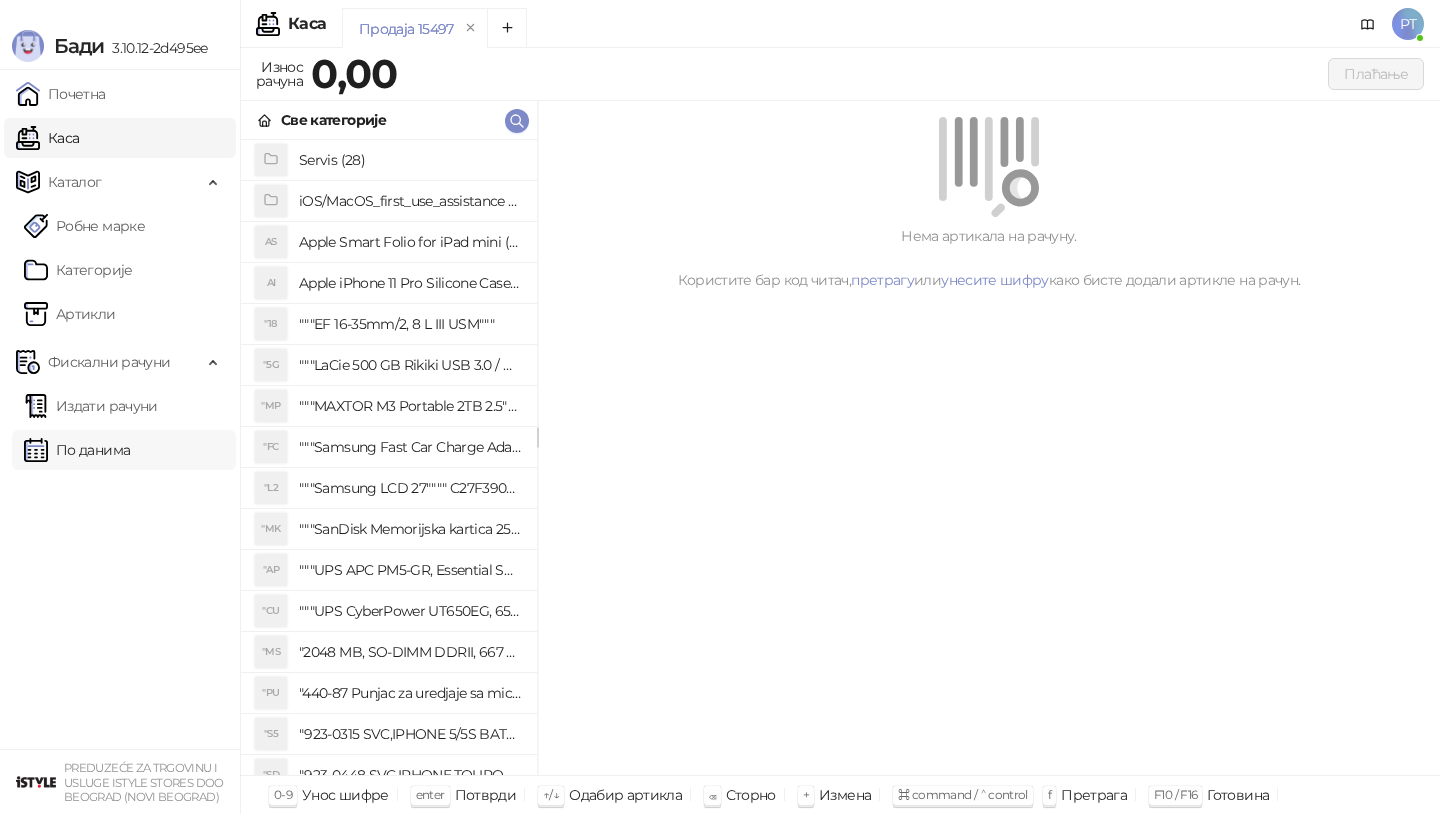 click on "По данима" at bounding box center (77, 450) 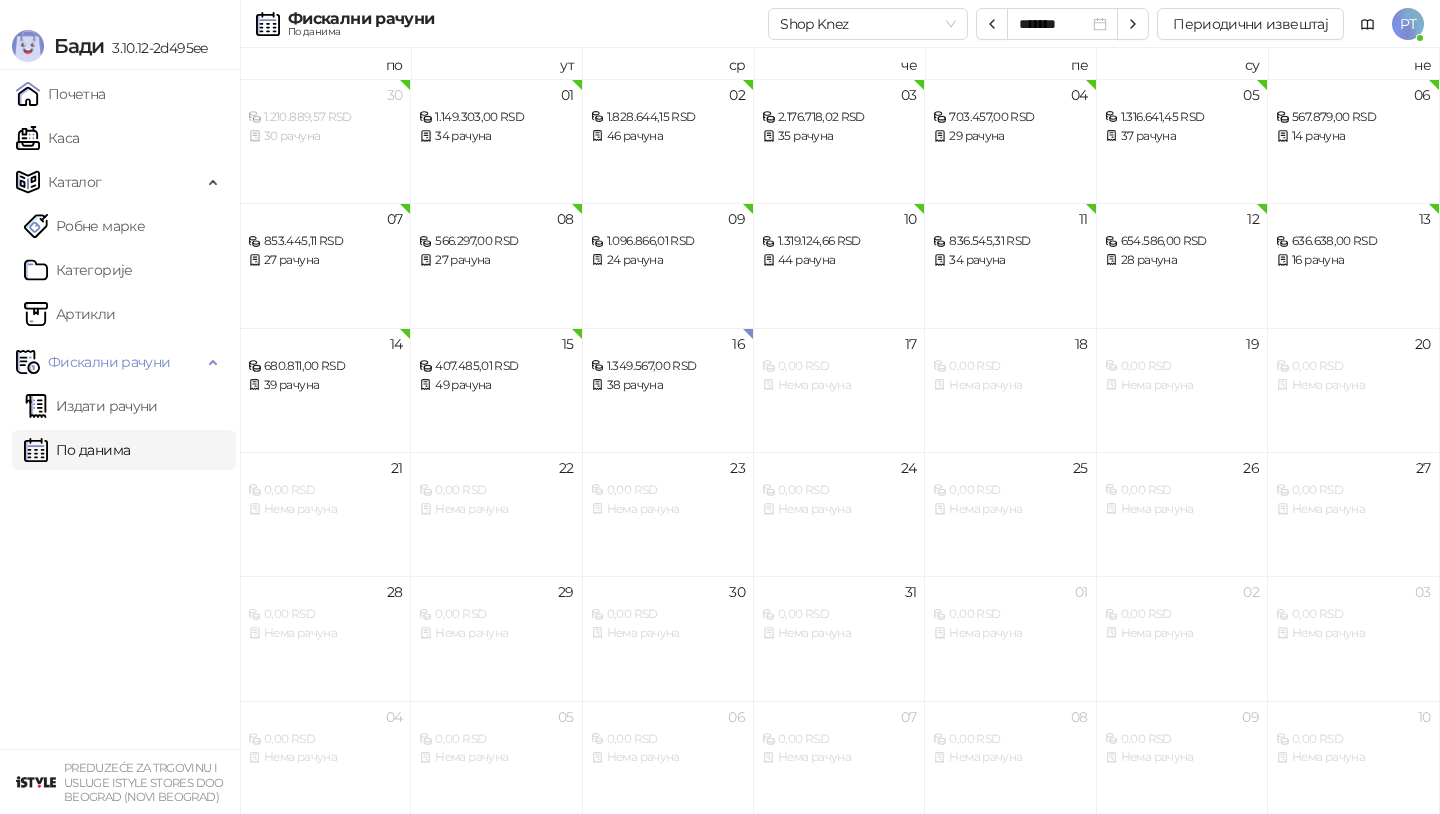 click on "Shop Knez ******* Периодични извештај" at bounding box center (1056, 24) 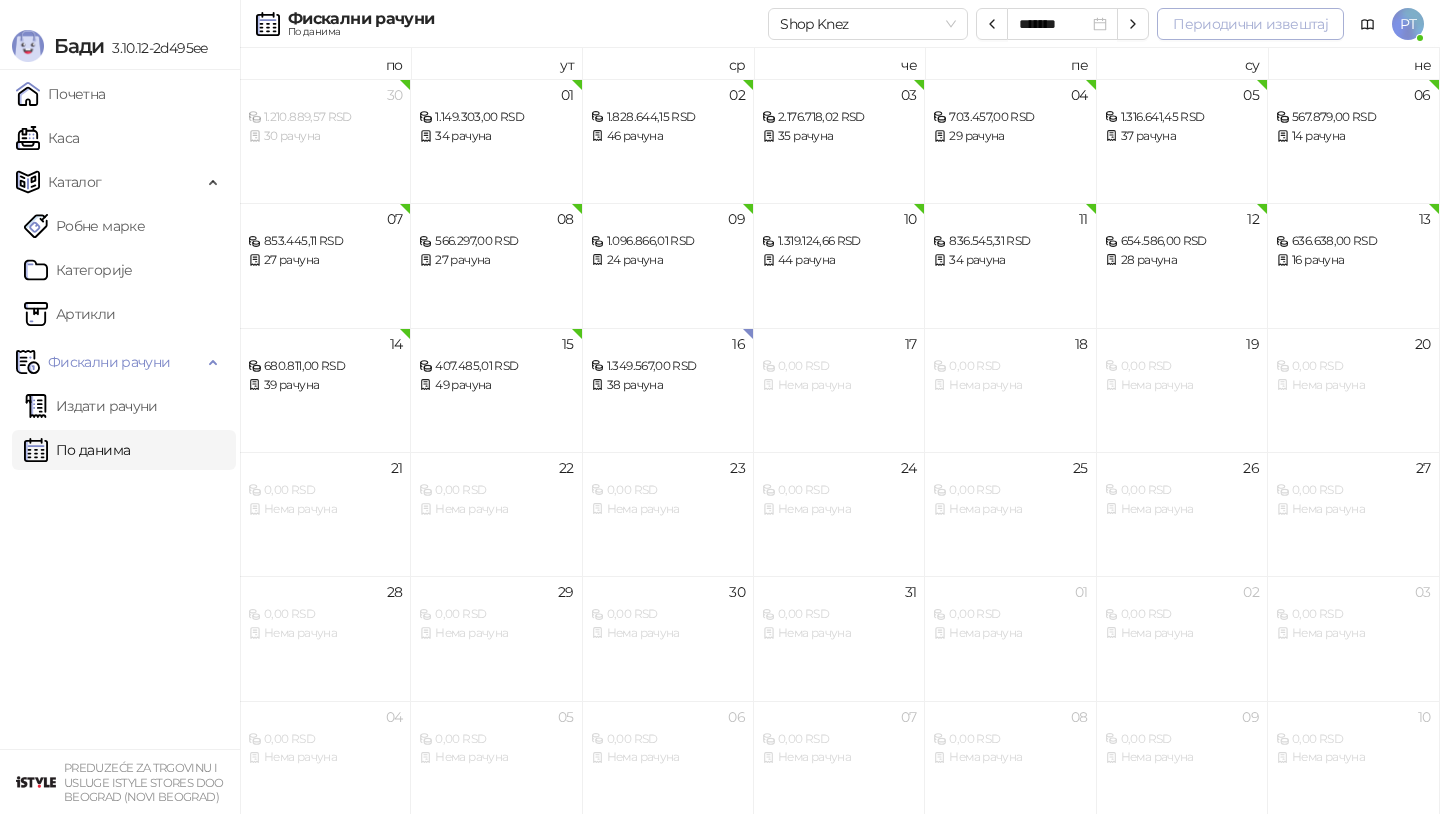 click on "Периодични извештај" at bounding box center [1250, 24] 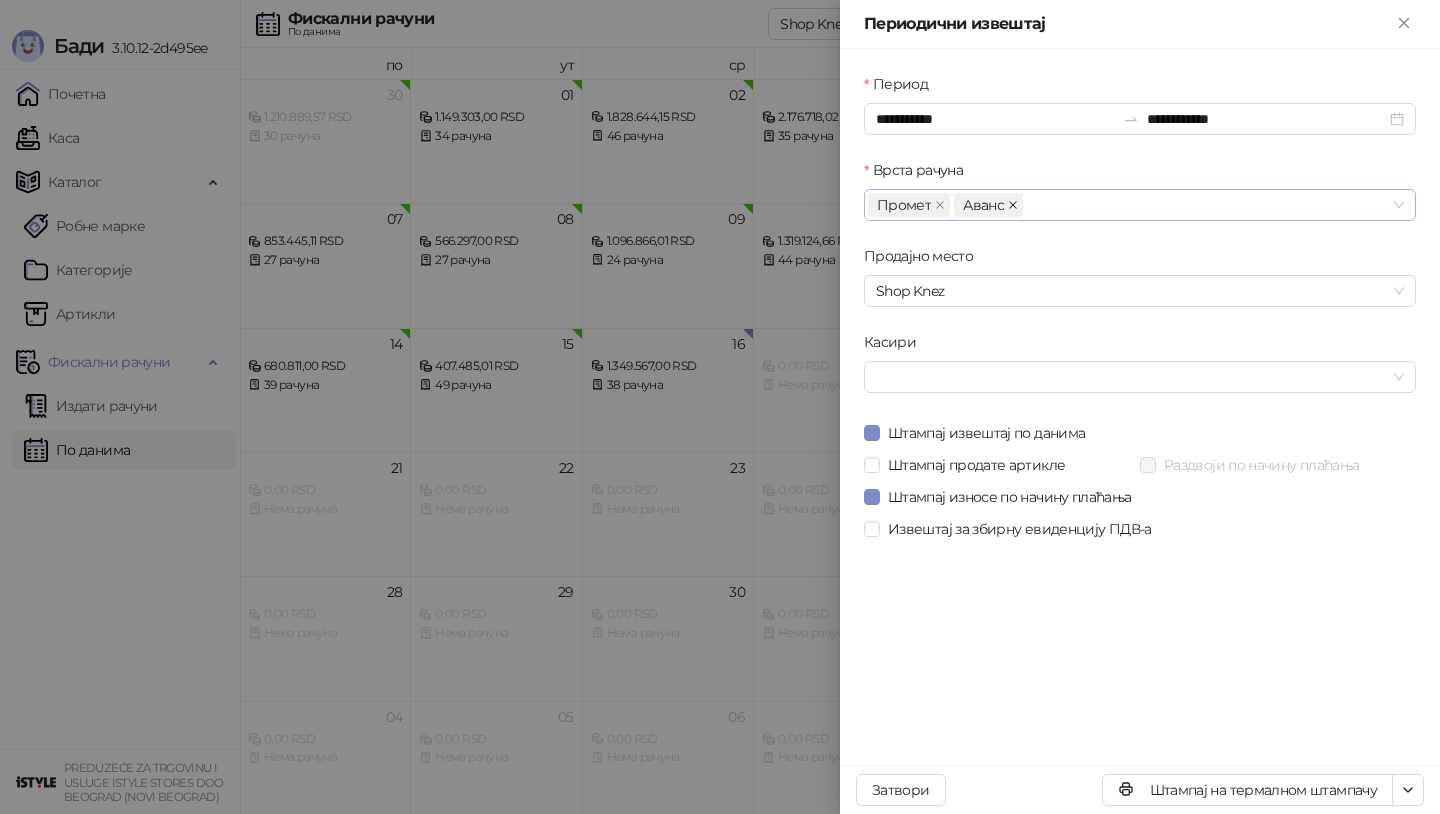 click 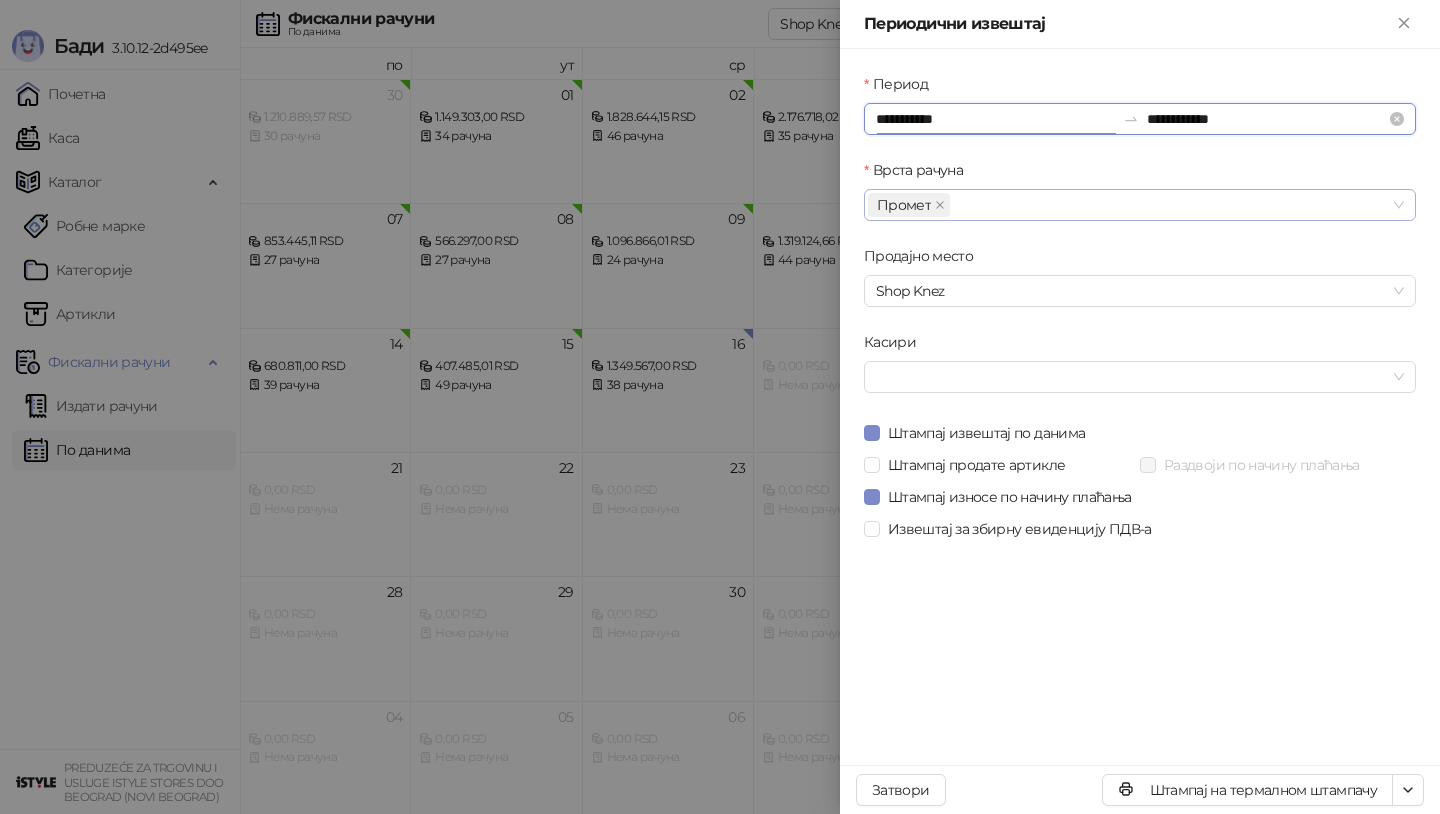 click on "**********" at bounding box center (995, 119) 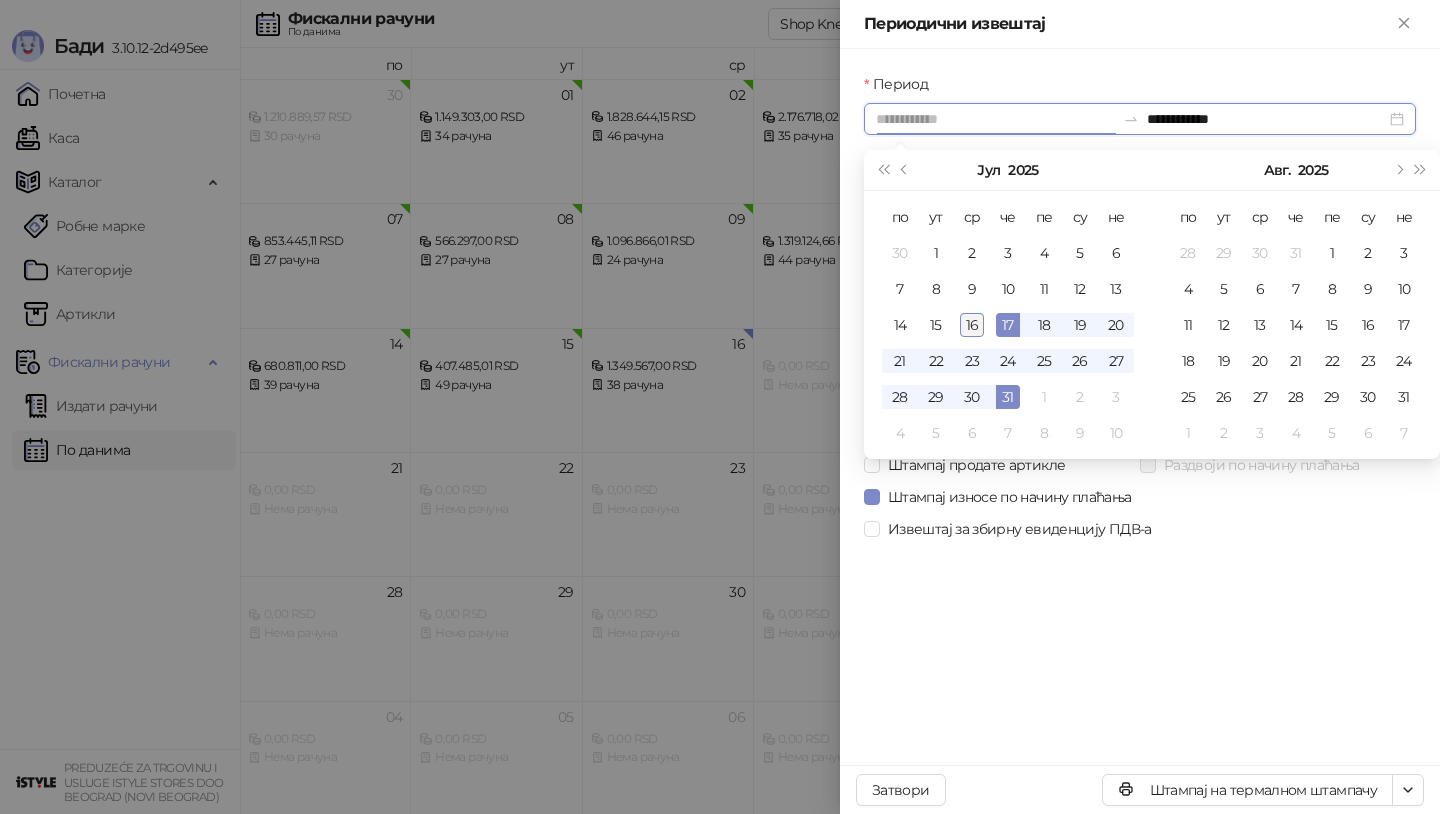 type on "**********" 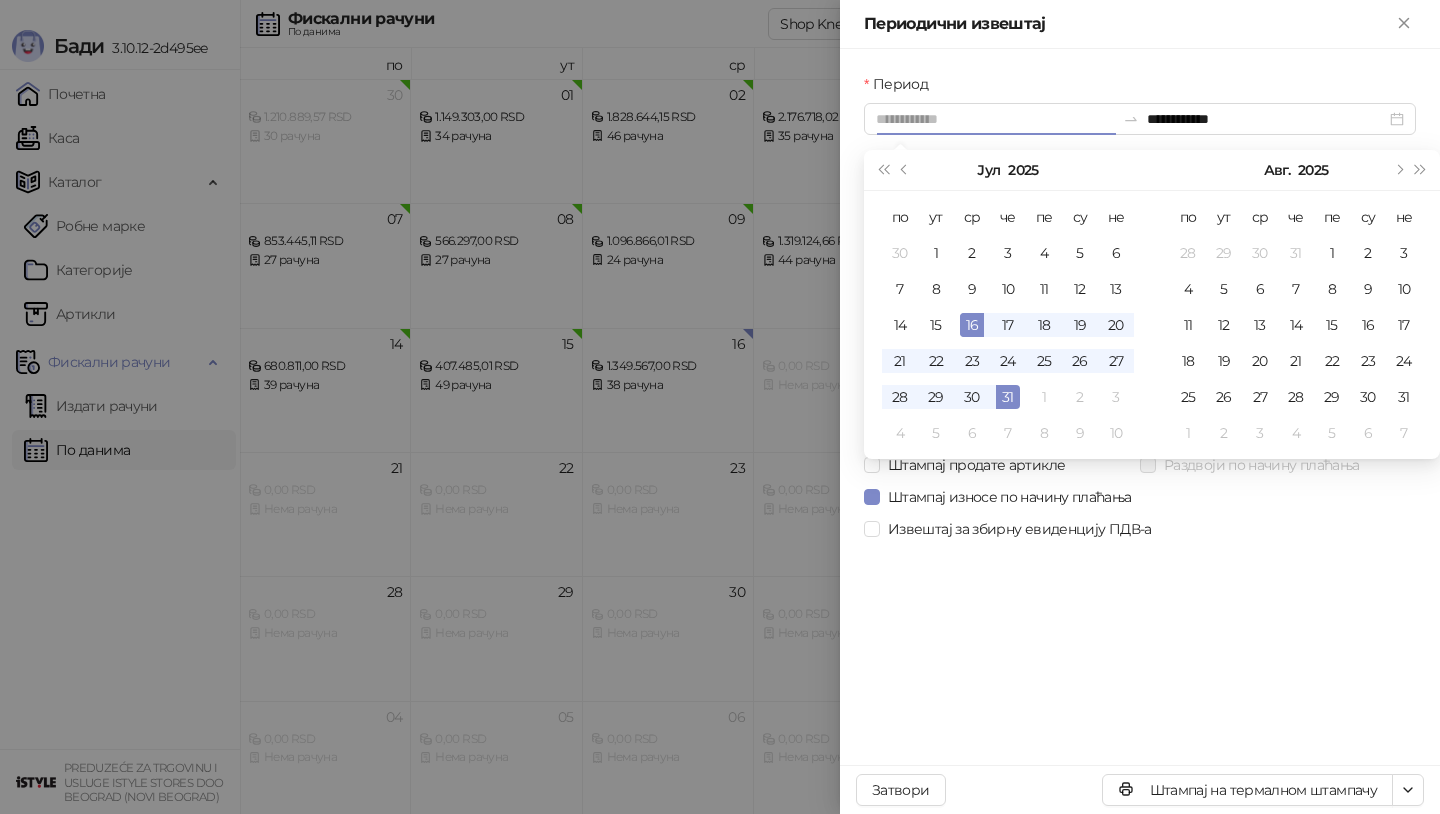 click on "16" at bounding box center (972, 325) 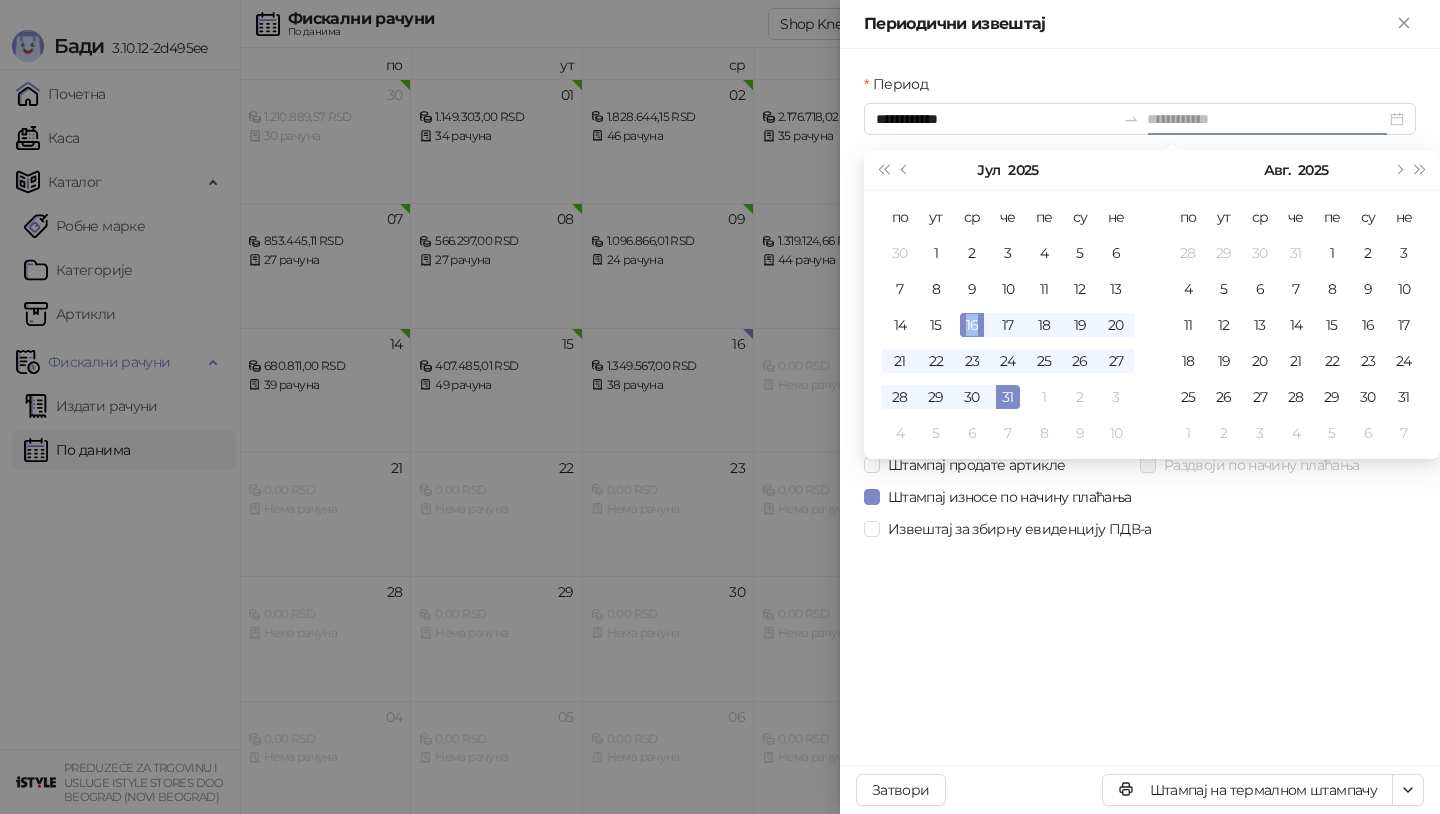 click on "16" at bounding box center [972, 325] 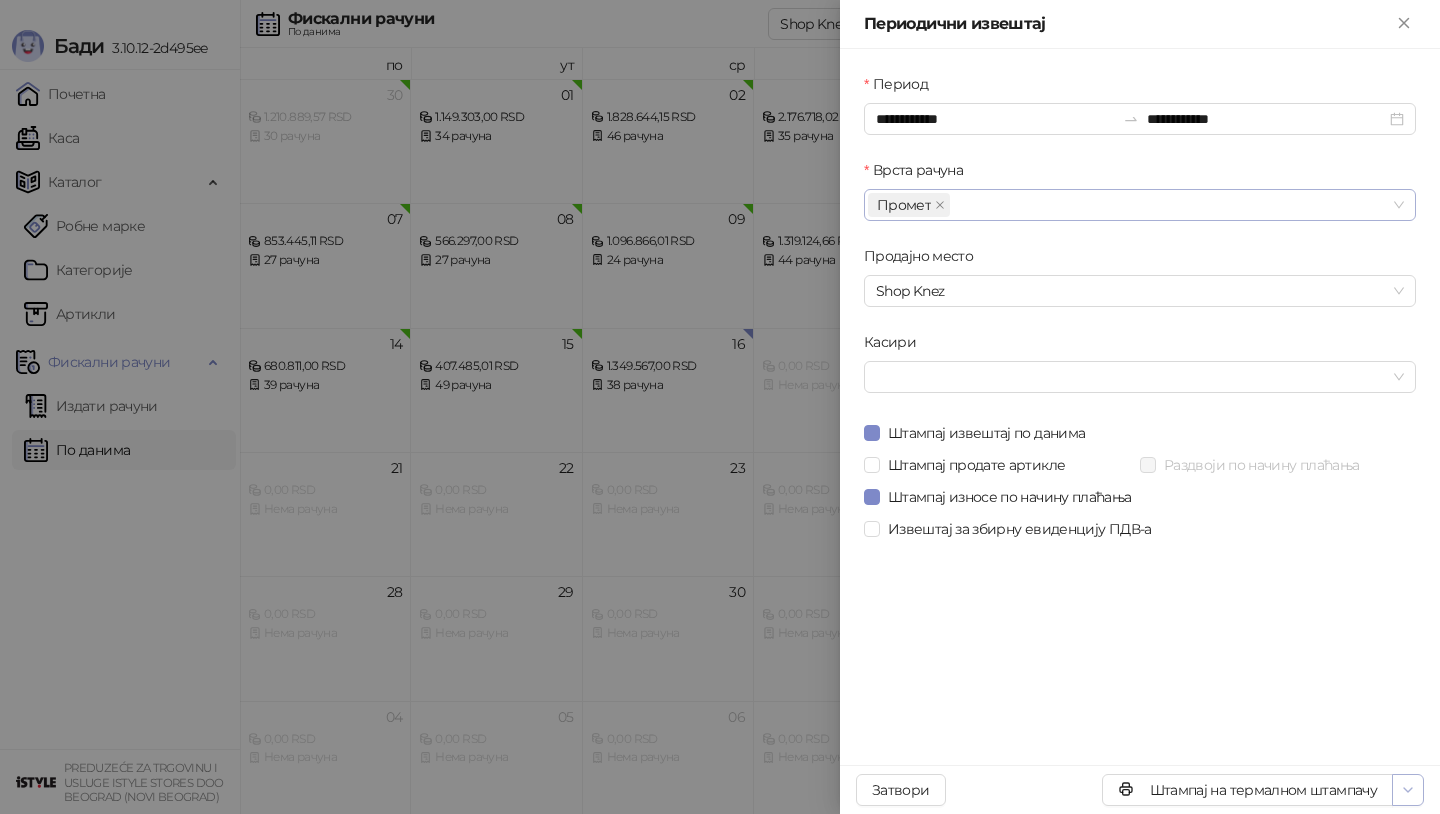 click at bounding box center (1408, 790) 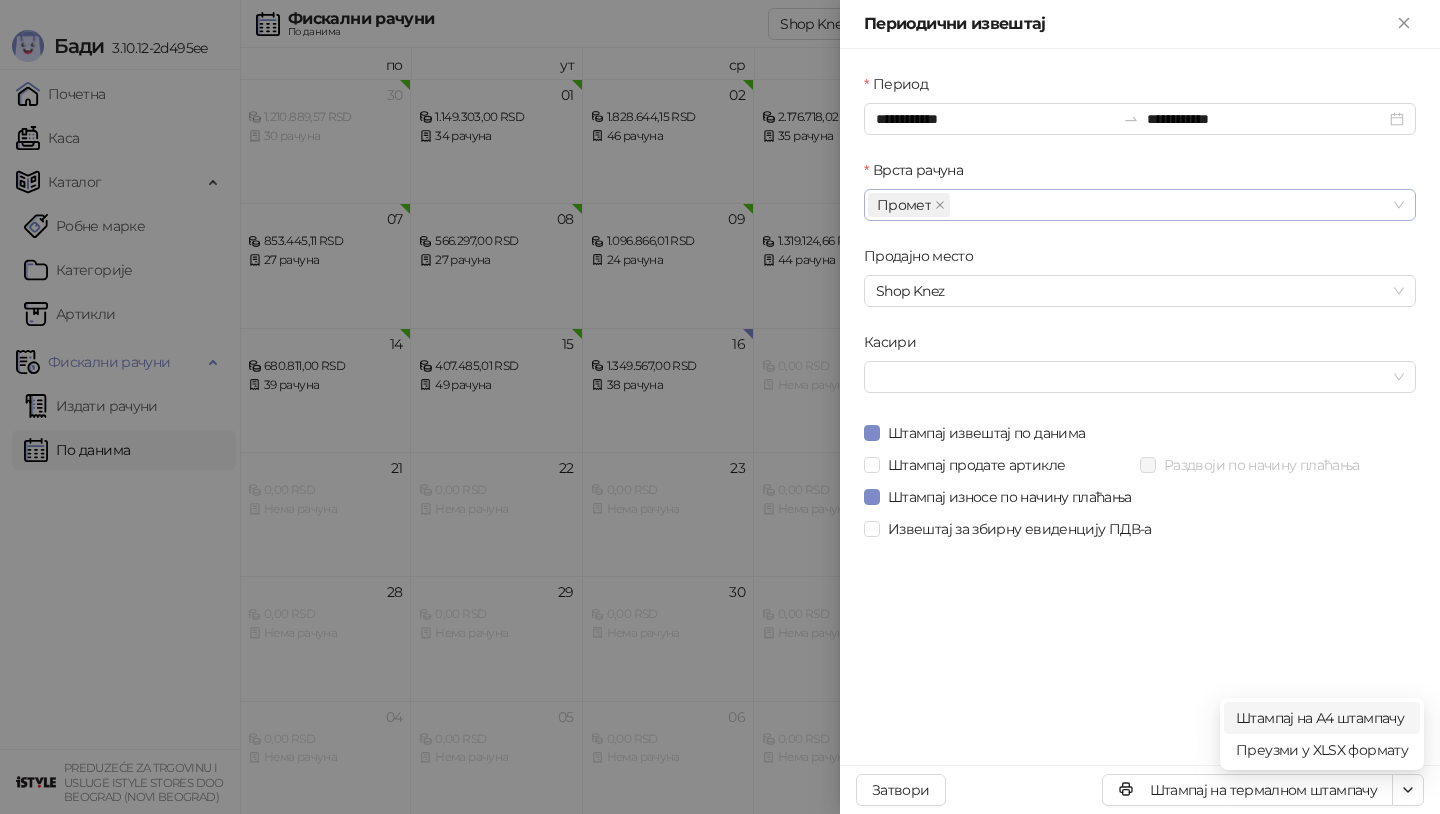 click on "Штампај на А4 штампачу" at bounding box center [1322, 718] 